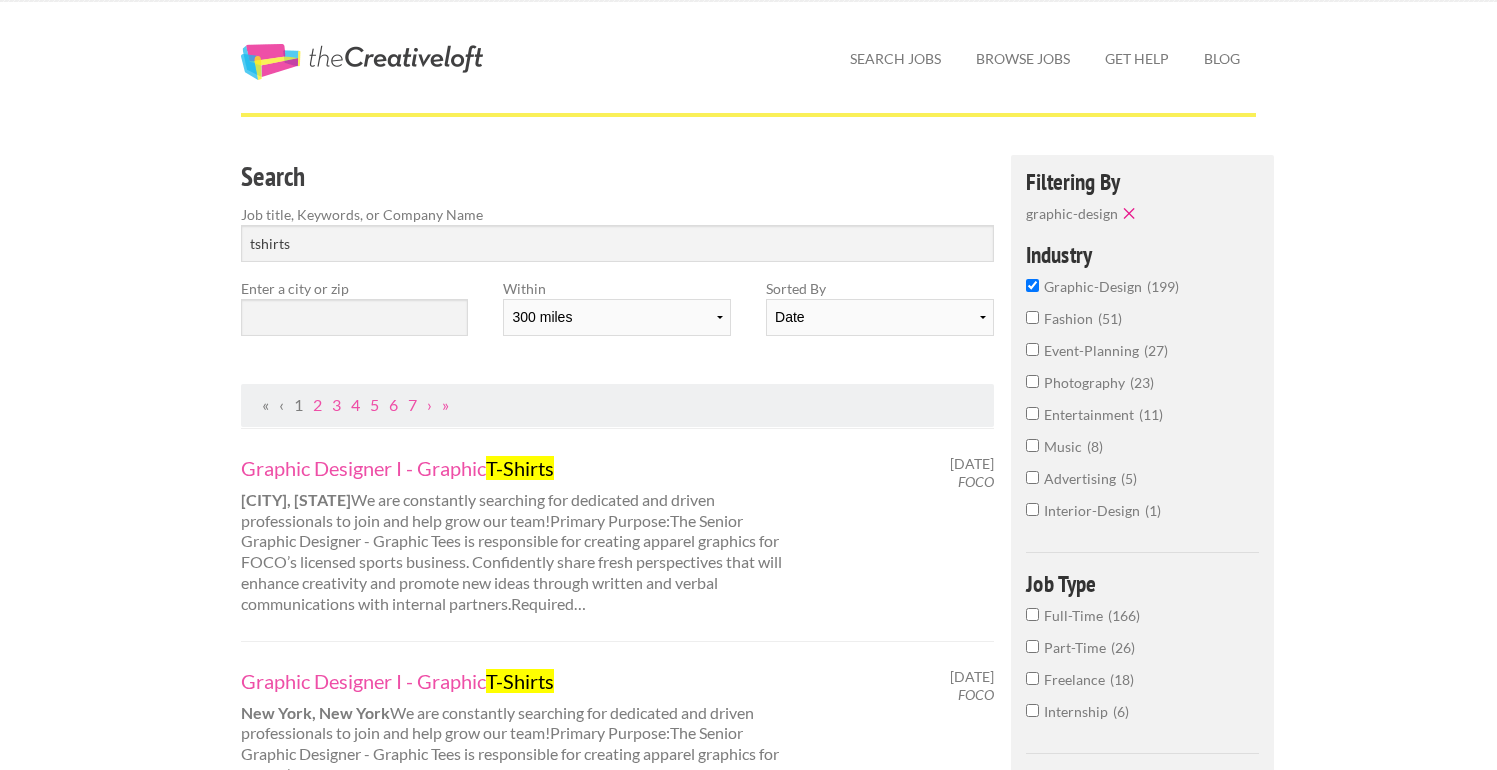 scroll, scrollTop: 23, scrollLeft: 0, axis: vertical 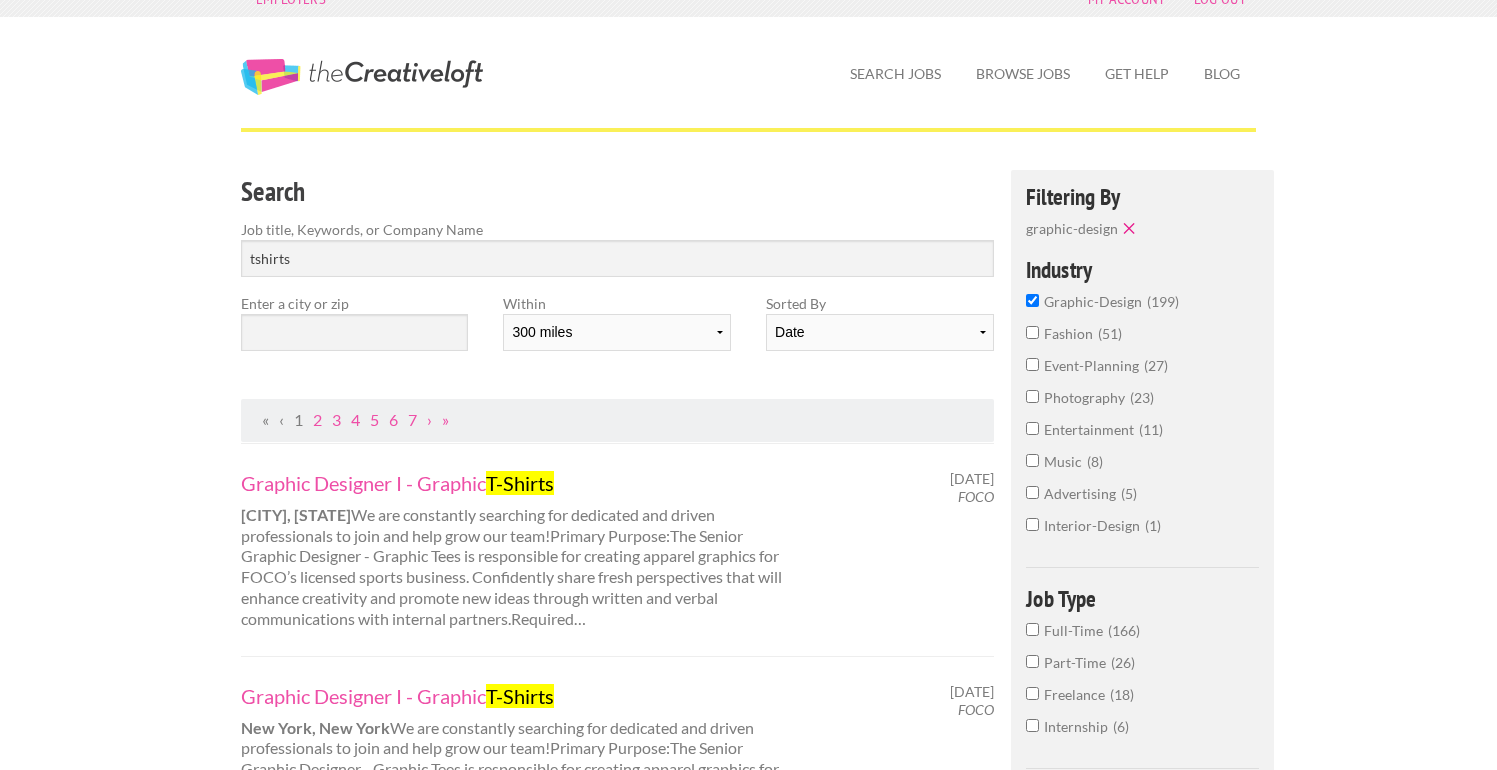 click on "Employers
My Account
Log Out
The Creative Loft
Search Jobs
Browse Jobs
Get Help
Blog
Search
Job title, Keywords, or Company Name
tshirts
Enter a city or zip Date" at bounding box center (748, 1508) 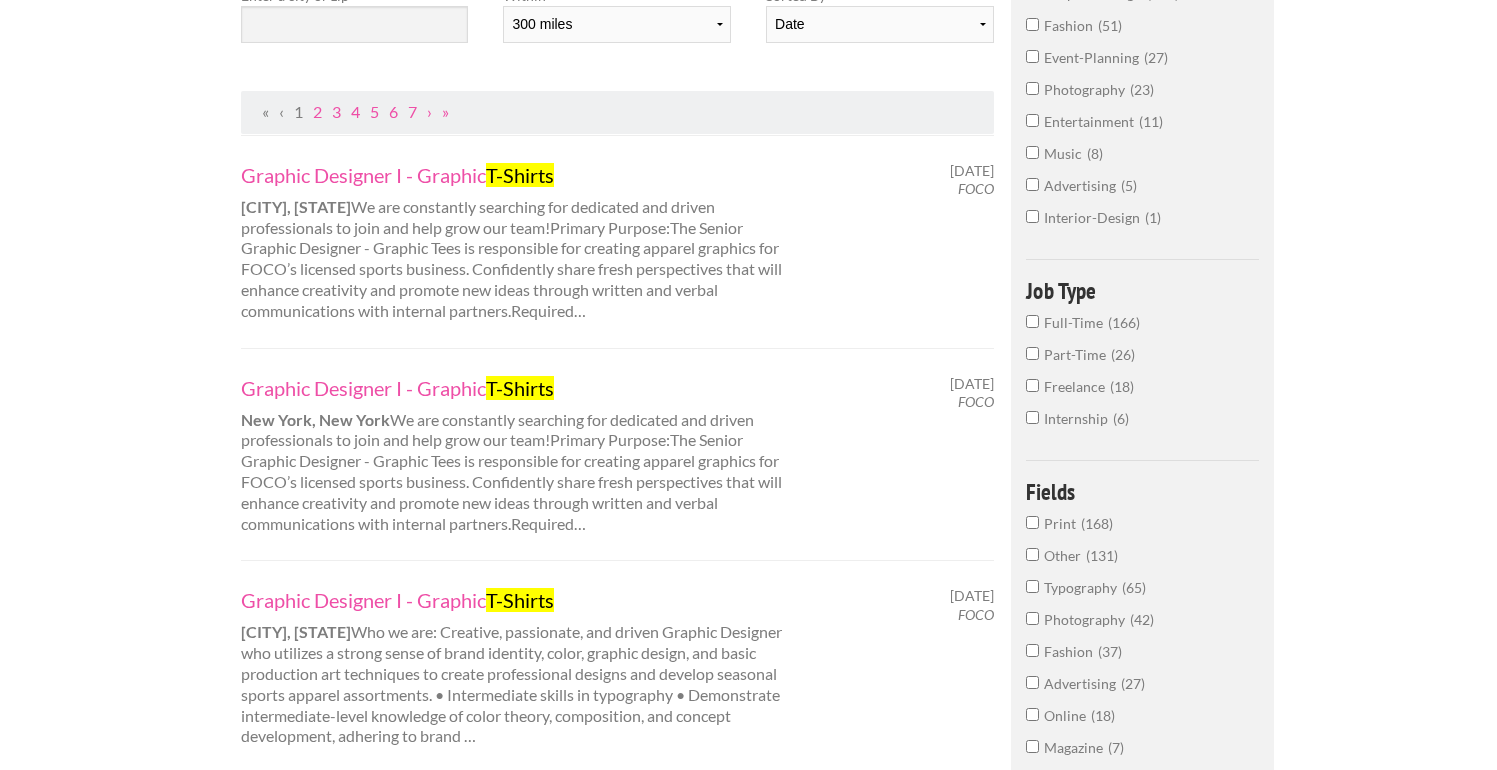 scroll, scrollTop: 337, scrollLeft: 0, axis: vertical 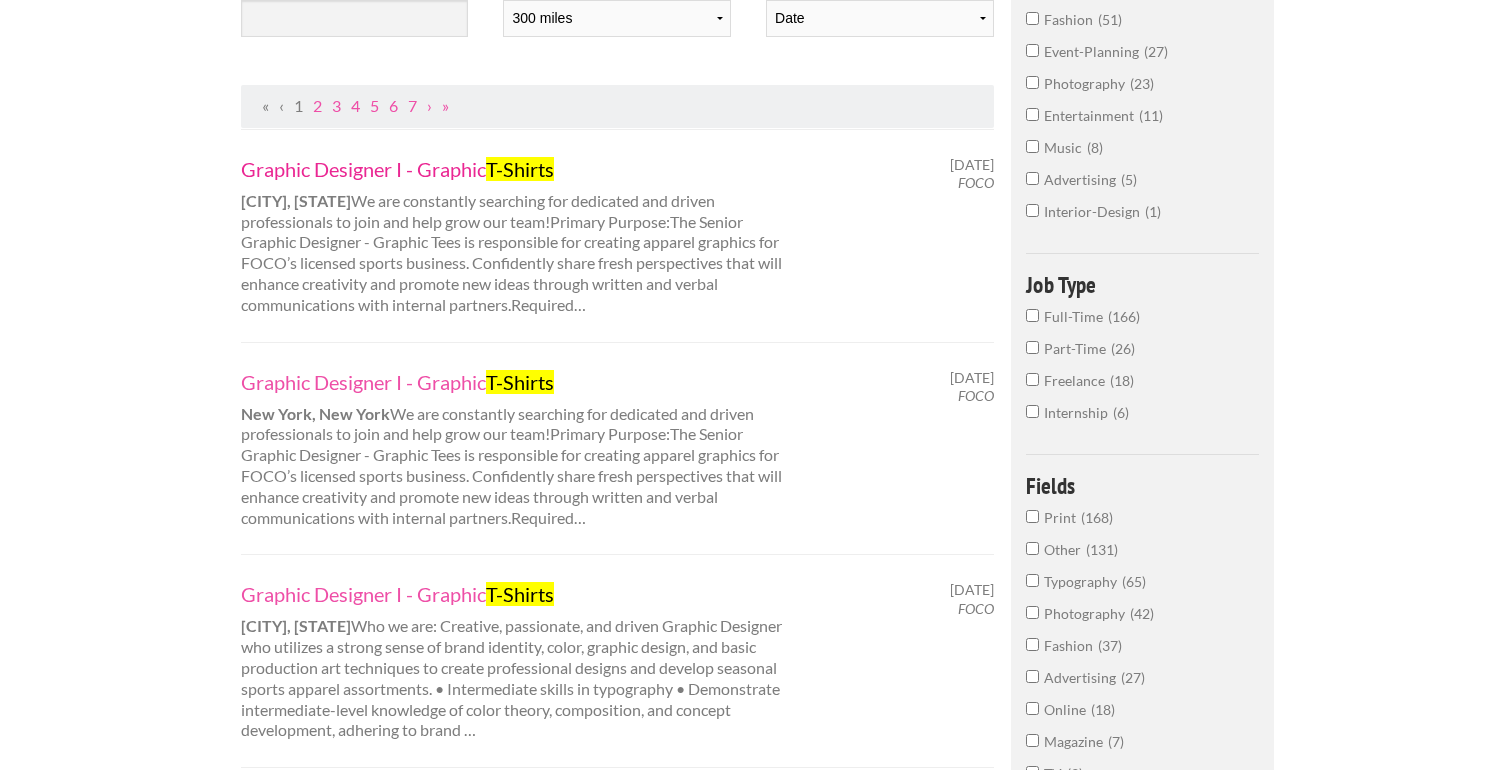 click on "Graphic Designer I - Graphic  T-Shirts" at bounding box center (519, 169) 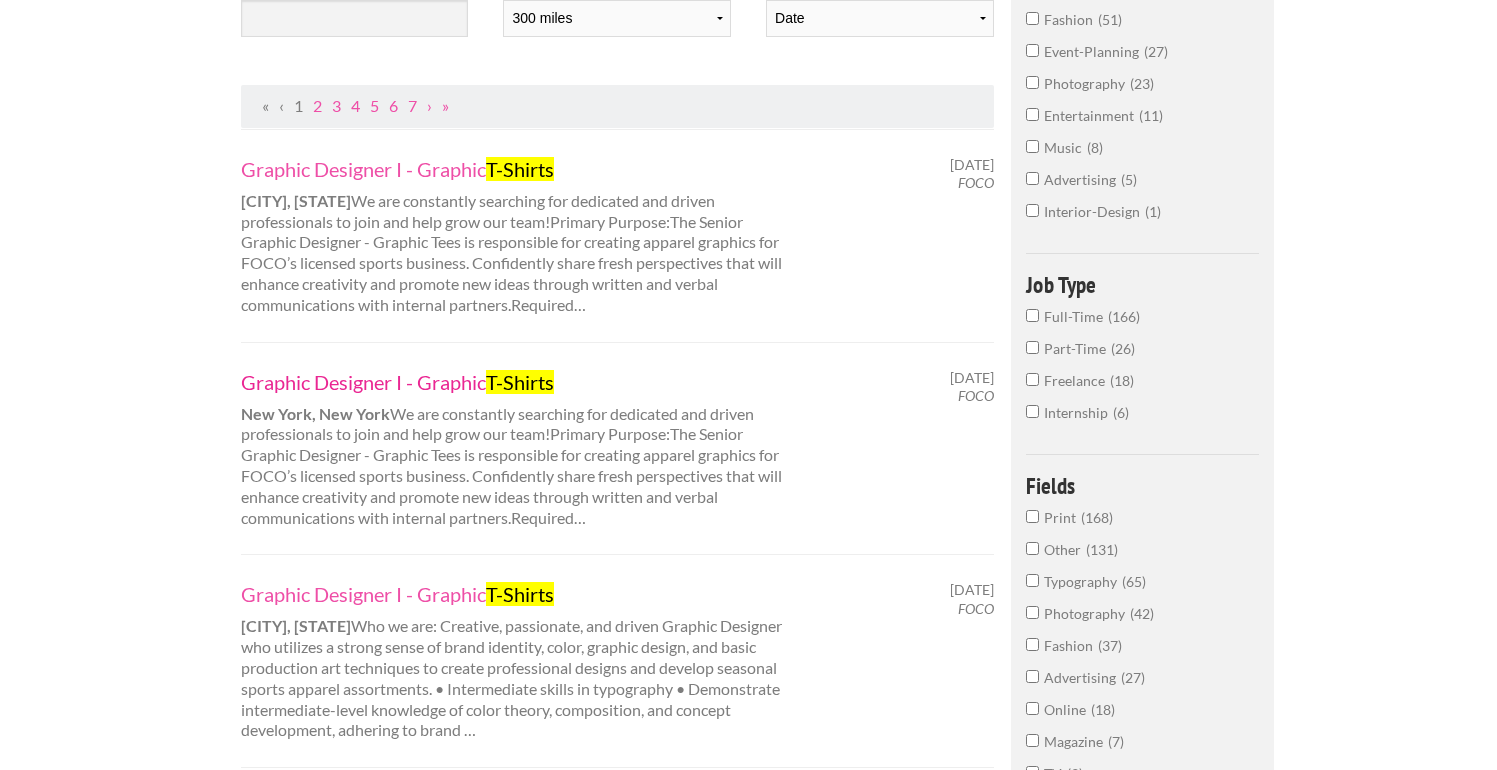 click on "Graphic Designer I - Graphic  T-Shirts" at bounding box center [519, 382] 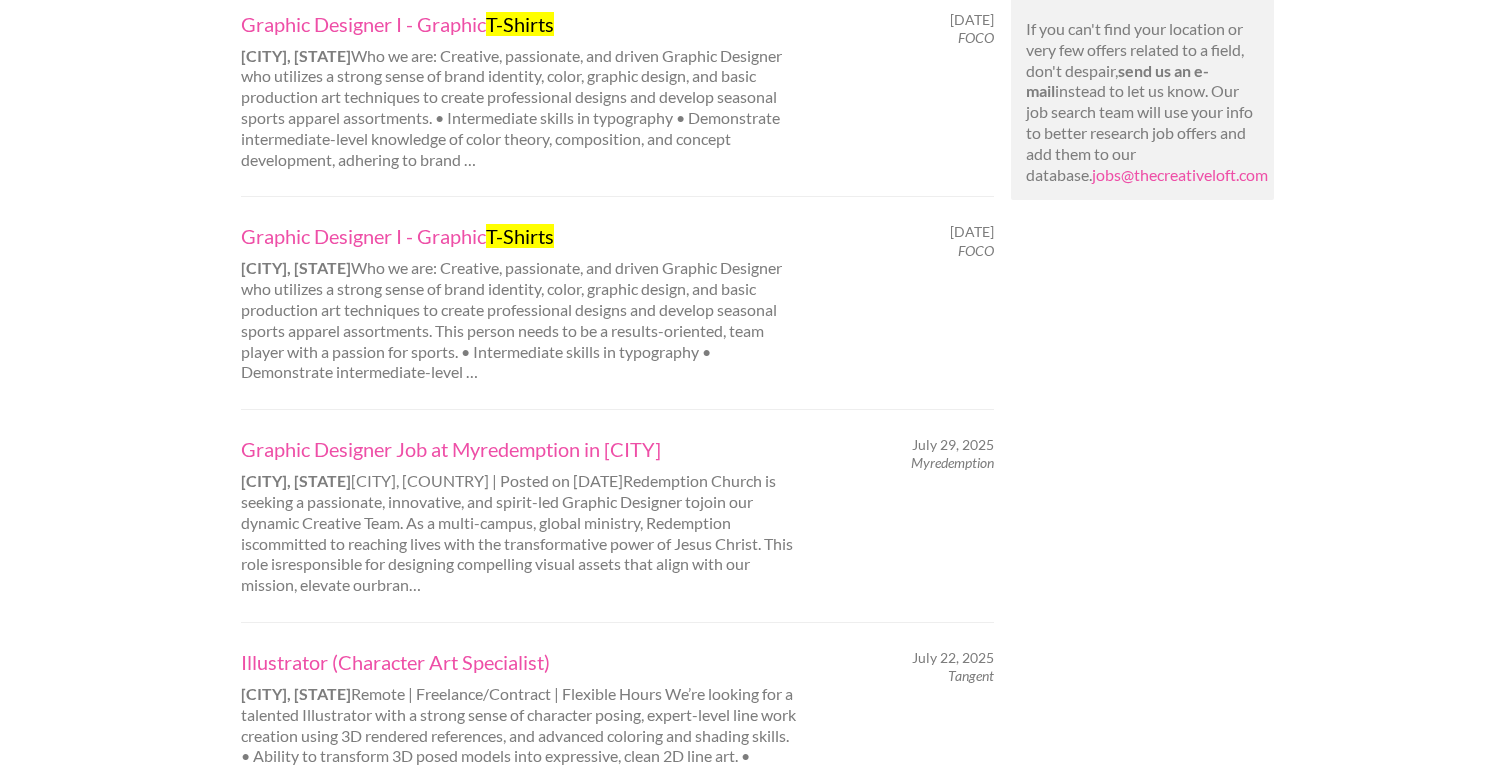 scroll, scrollTop: 1528, scrollLeft: 0, axis: vertical 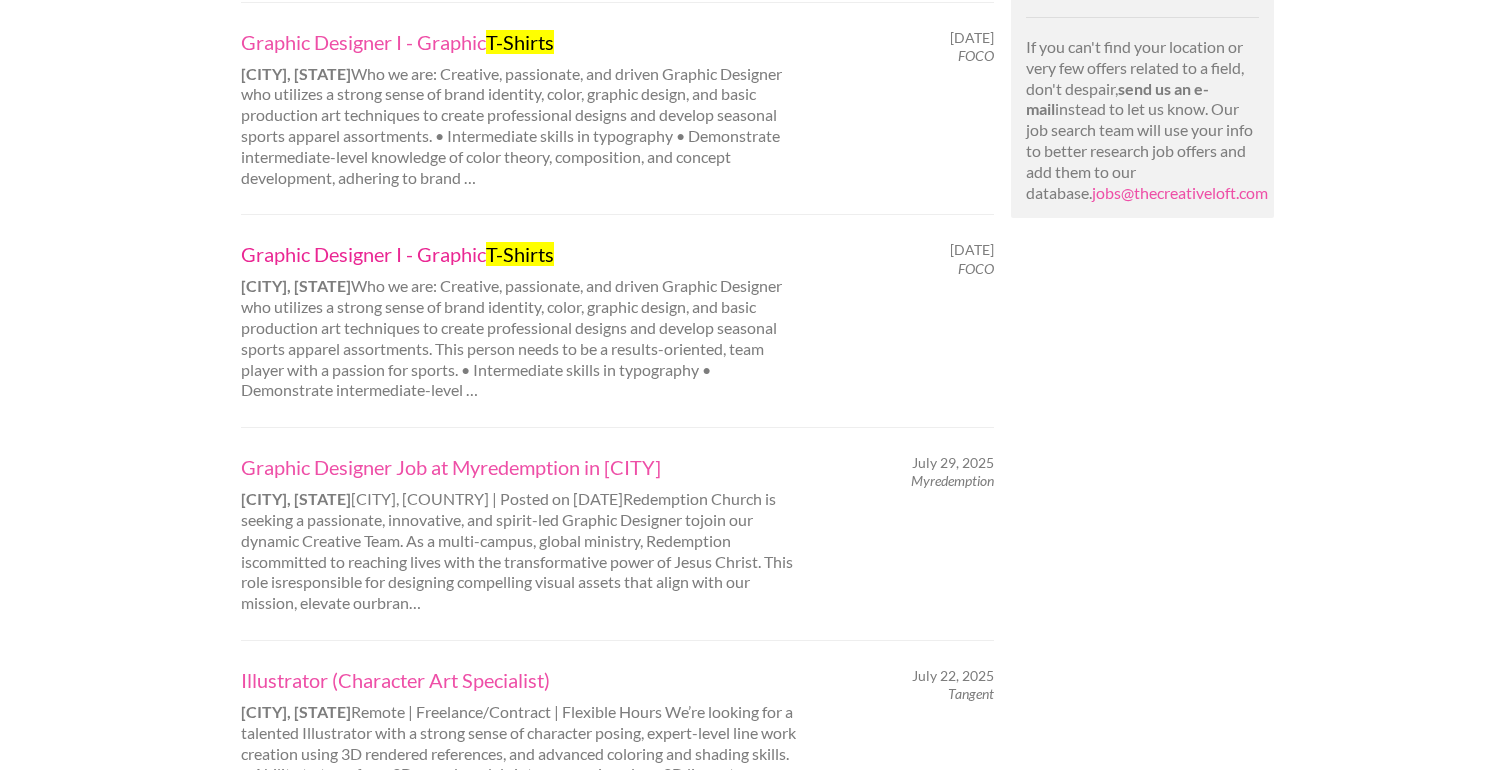 click on "Graphic Designer I - Graphic  T-Shirts" at bounding box center [519, 254] 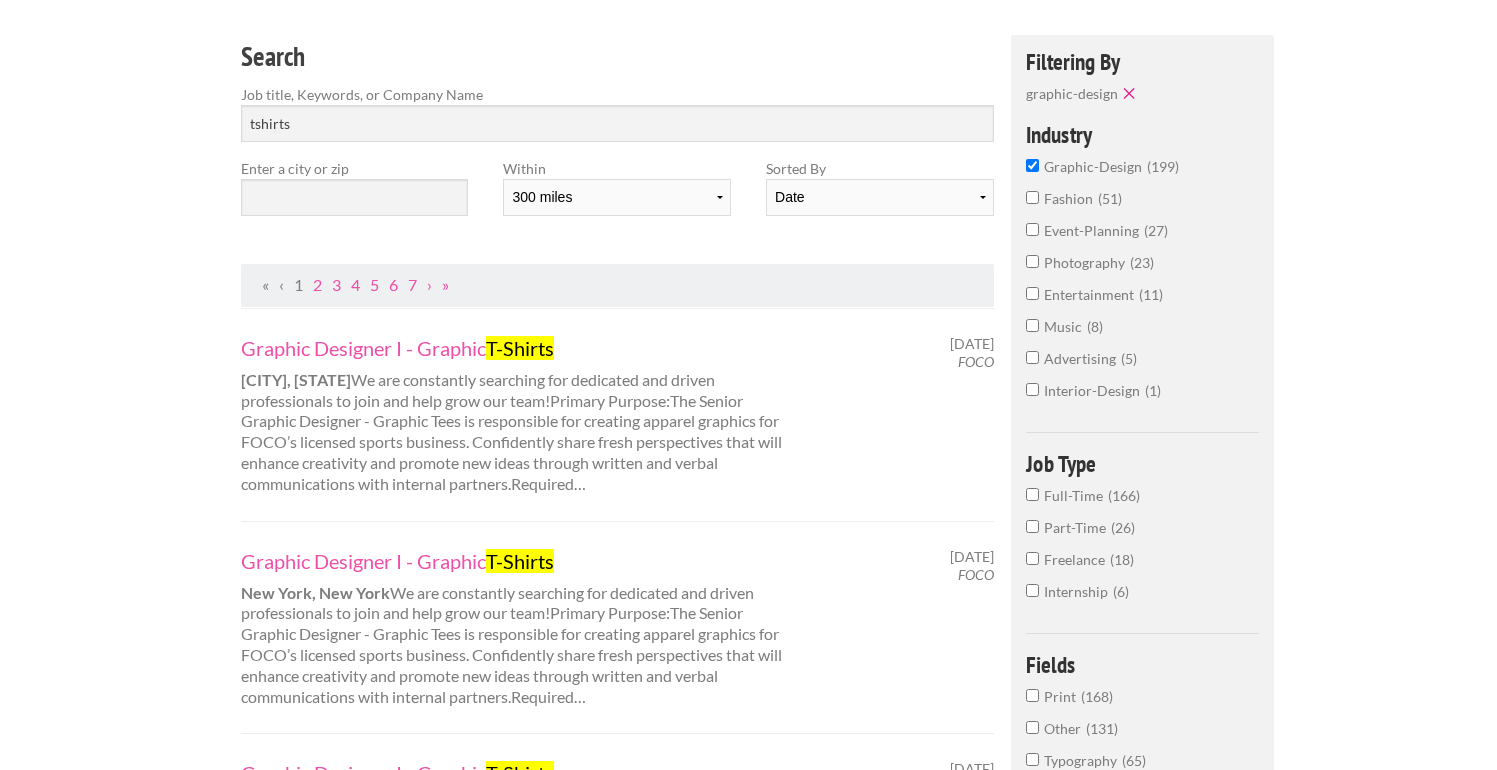 scroll, scrollTop: 193, scrollLeft: 0, axis: vertical 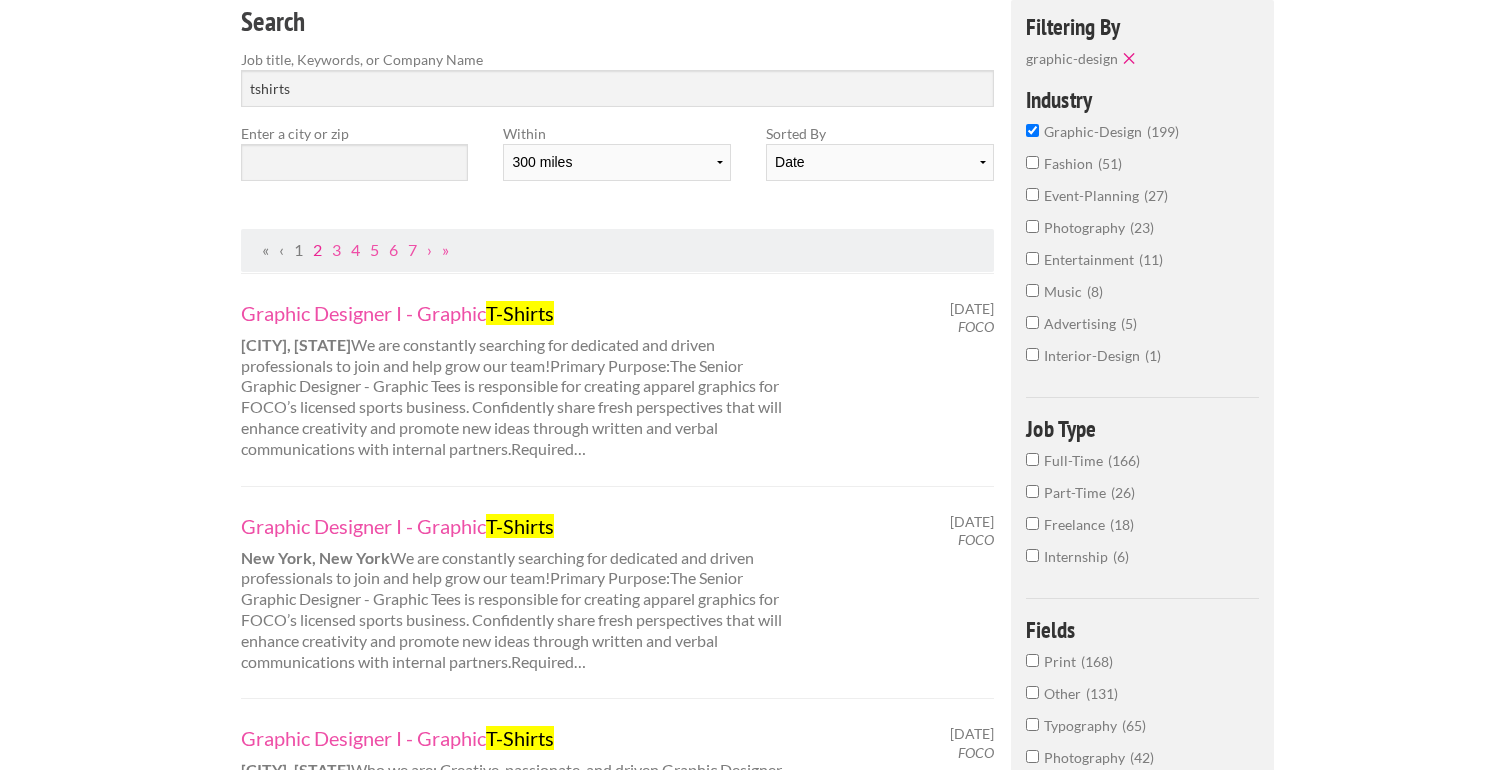 click on "2" at bounding box center [317, 249] 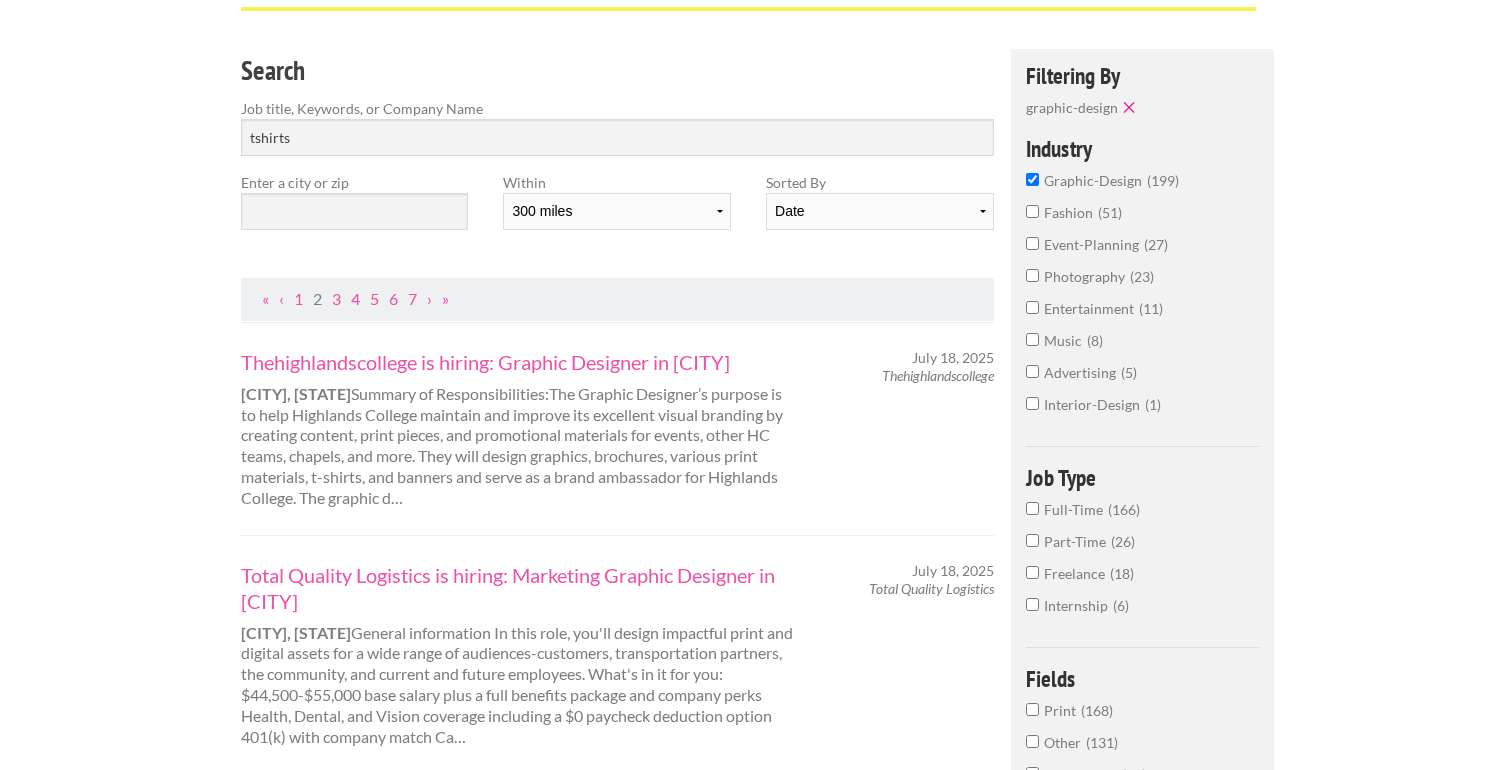 scroll, scrollTop: 128, scrollLeft: 0, axis: vertical 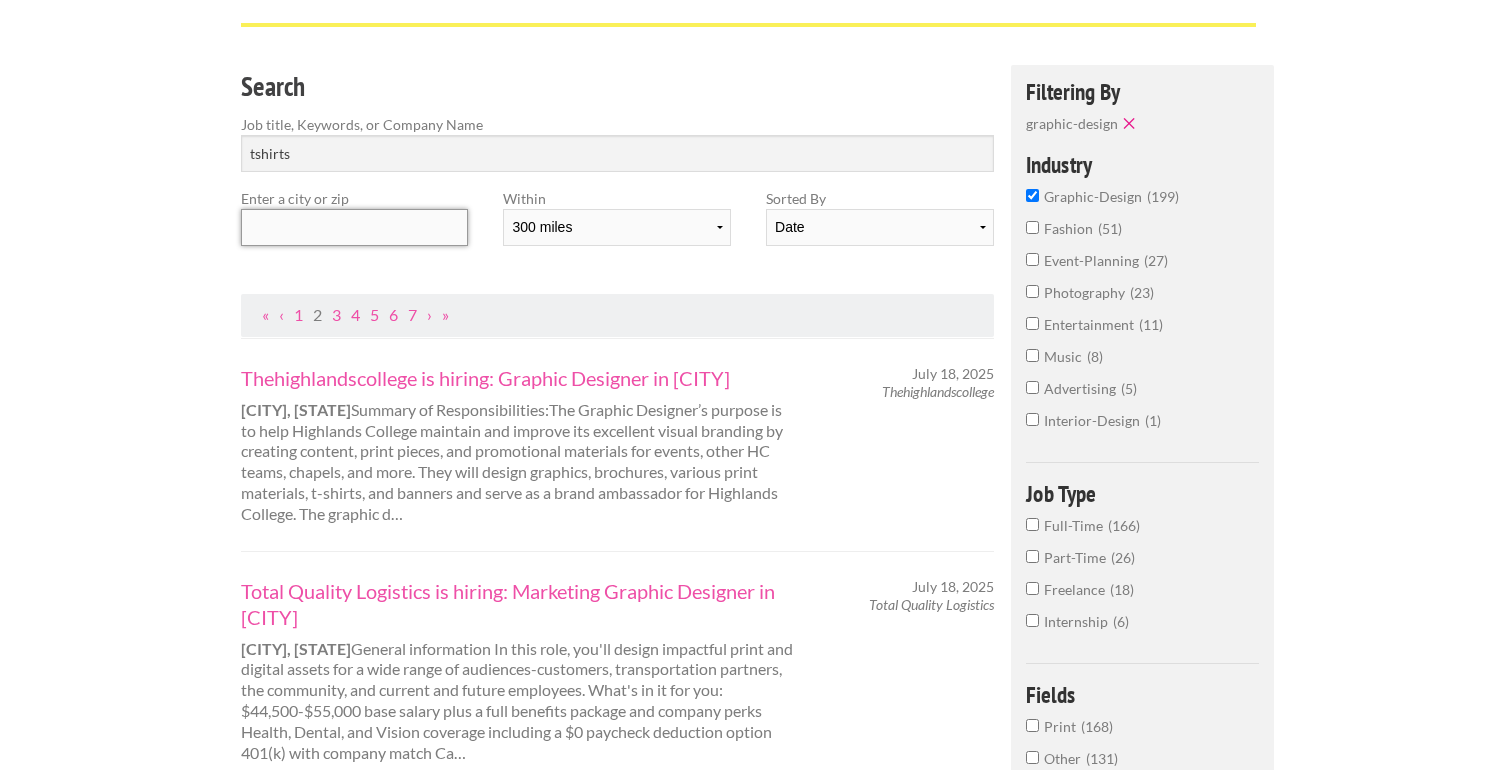 click at bounding box center (354, 227) 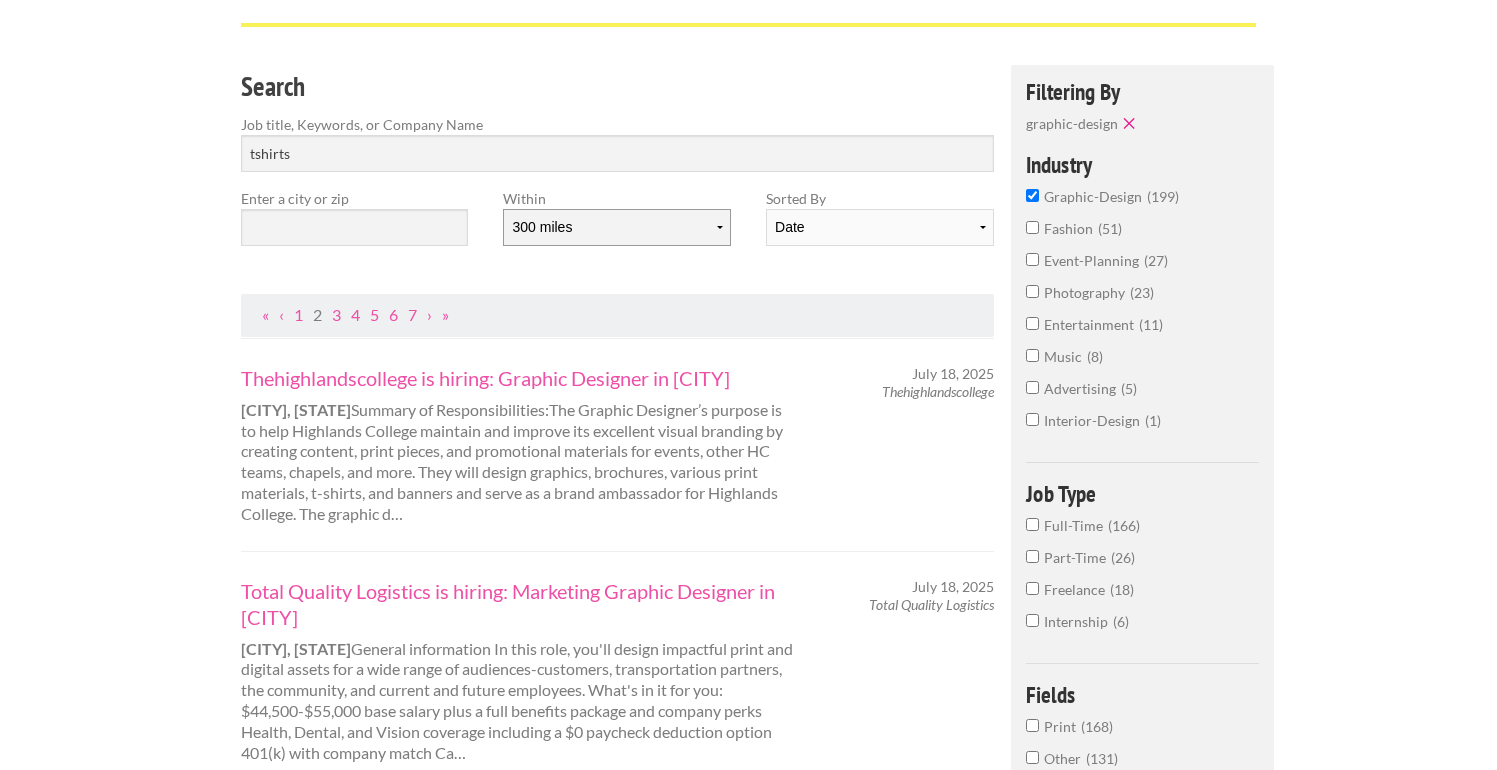 click on "10 miles
20 miles
50 miles
100 miles
200 miles
300 miles
400 miles
500 miles" at bounding box center [616, 227] 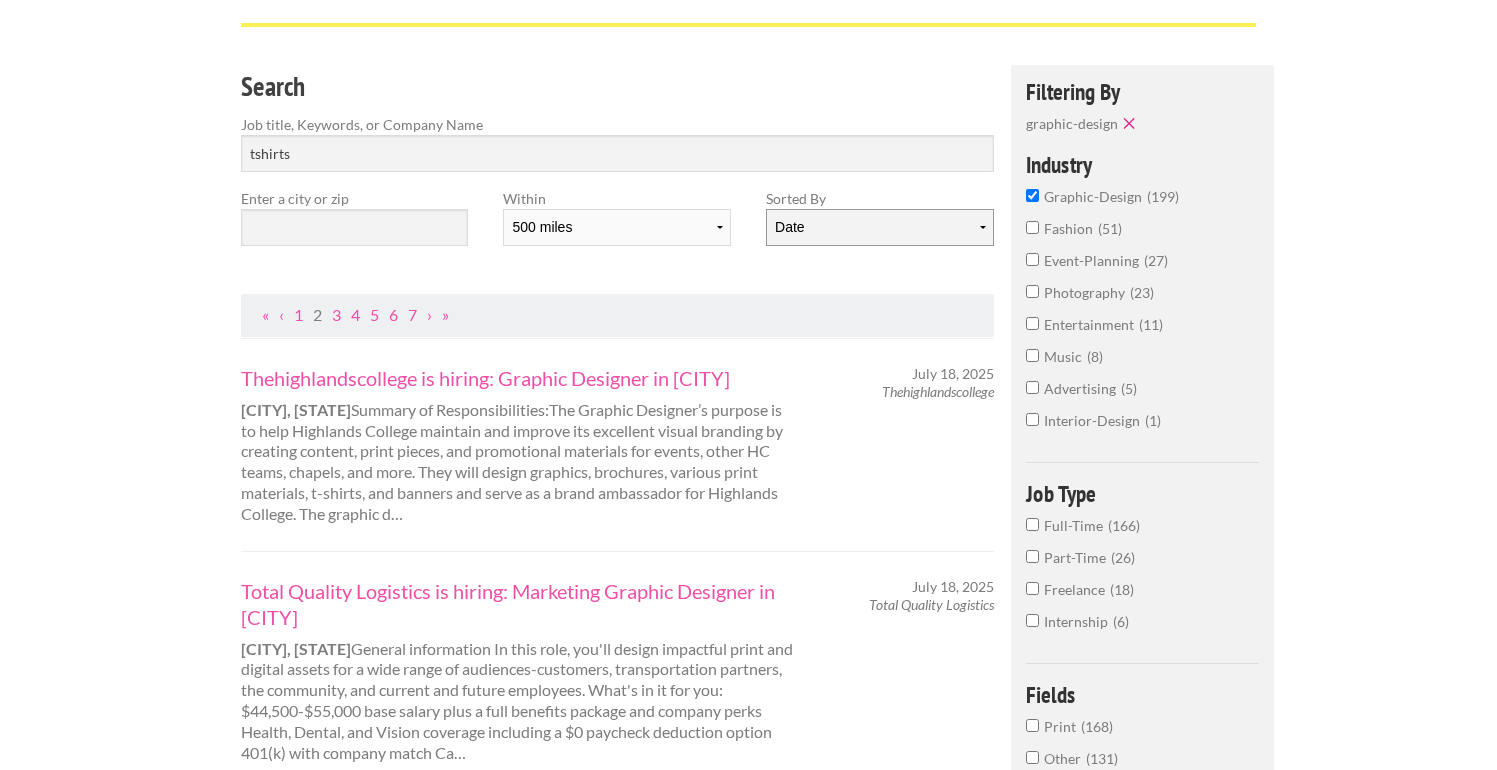 click on "Date Relevance" at bounding box center [879, 227] 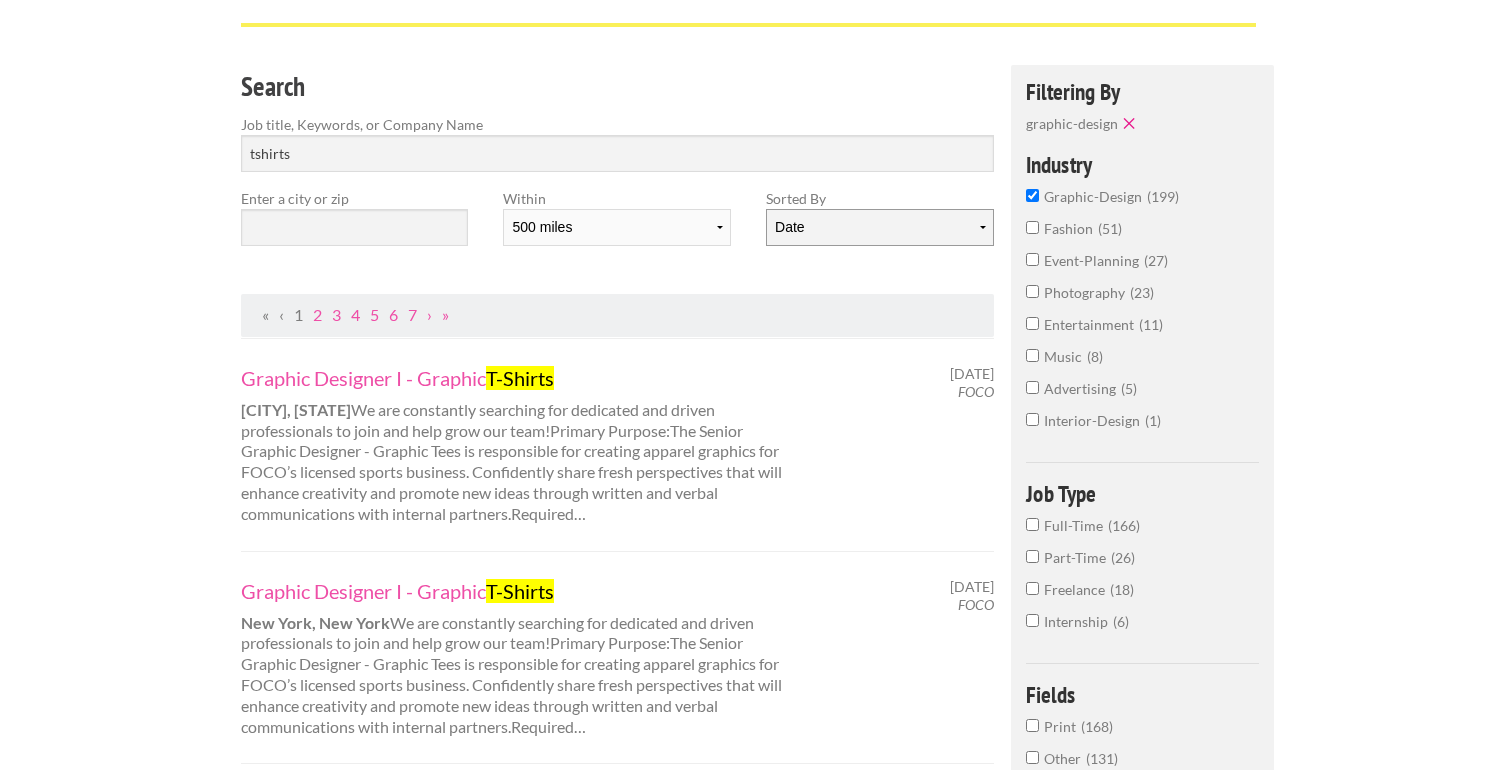 click on "Date Relevance" at bounding box center [879, 227] 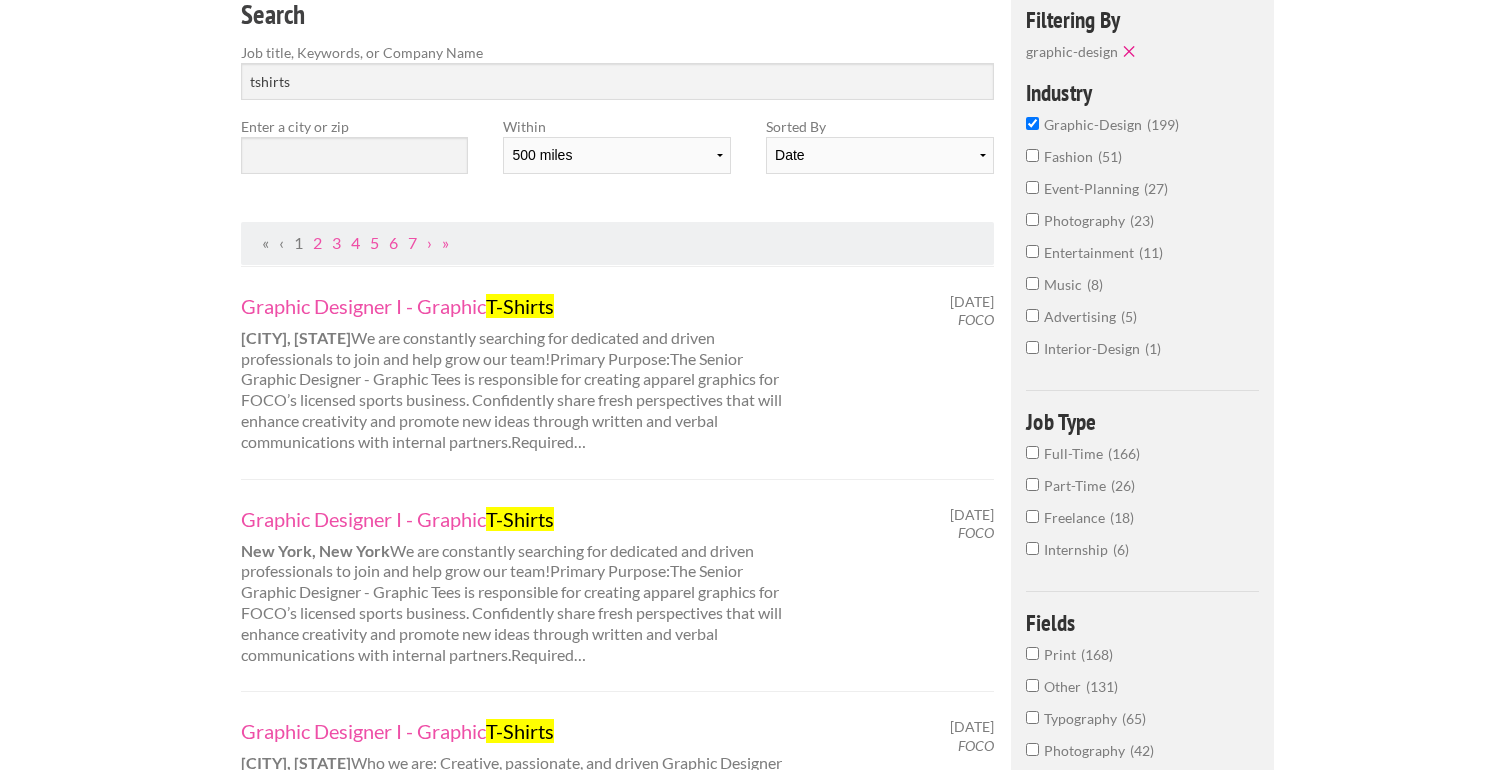 scroll, scrollTop: 210, scrollLeft: 0, axis: vertical 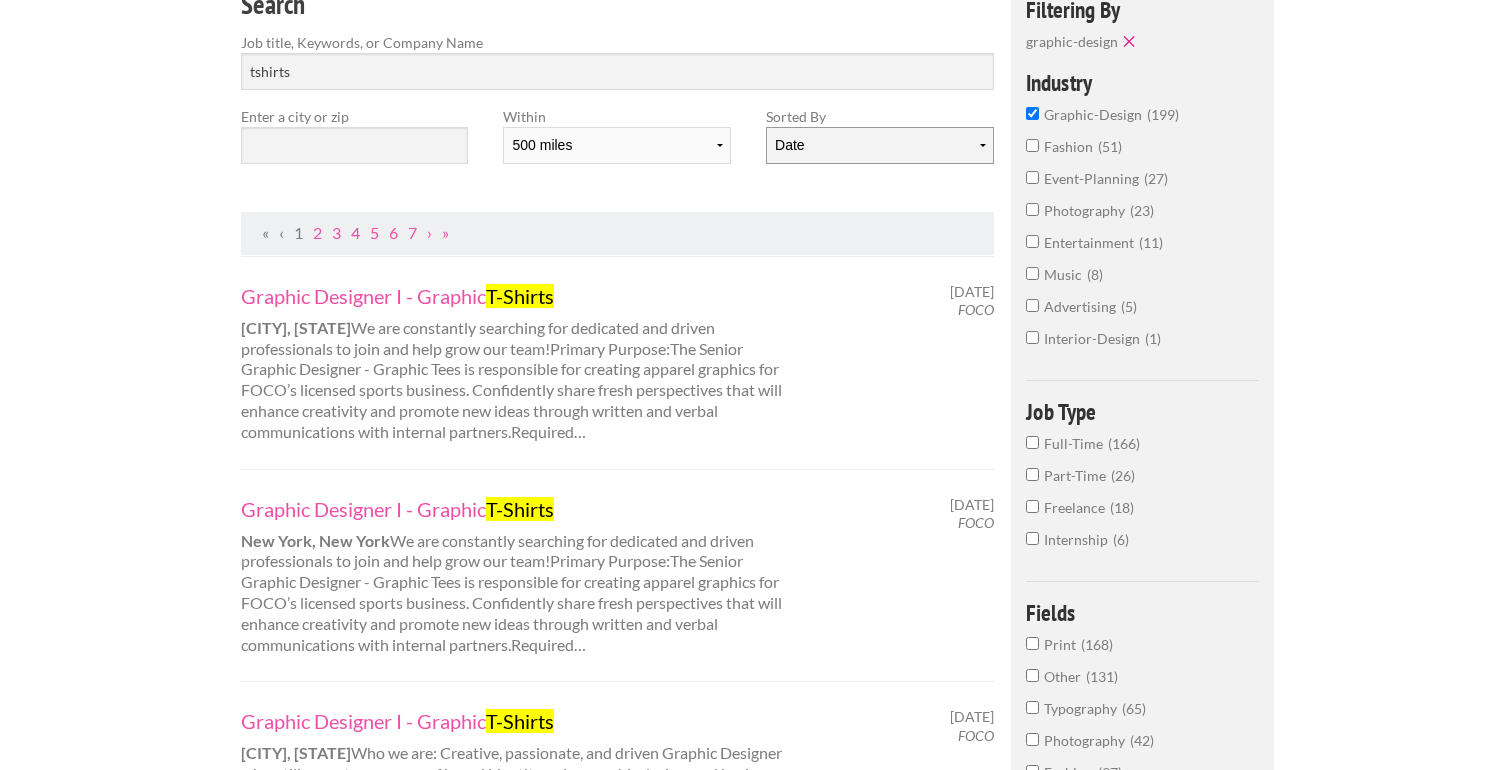 click on "Date Relevance" at bounding box center [879, 145] 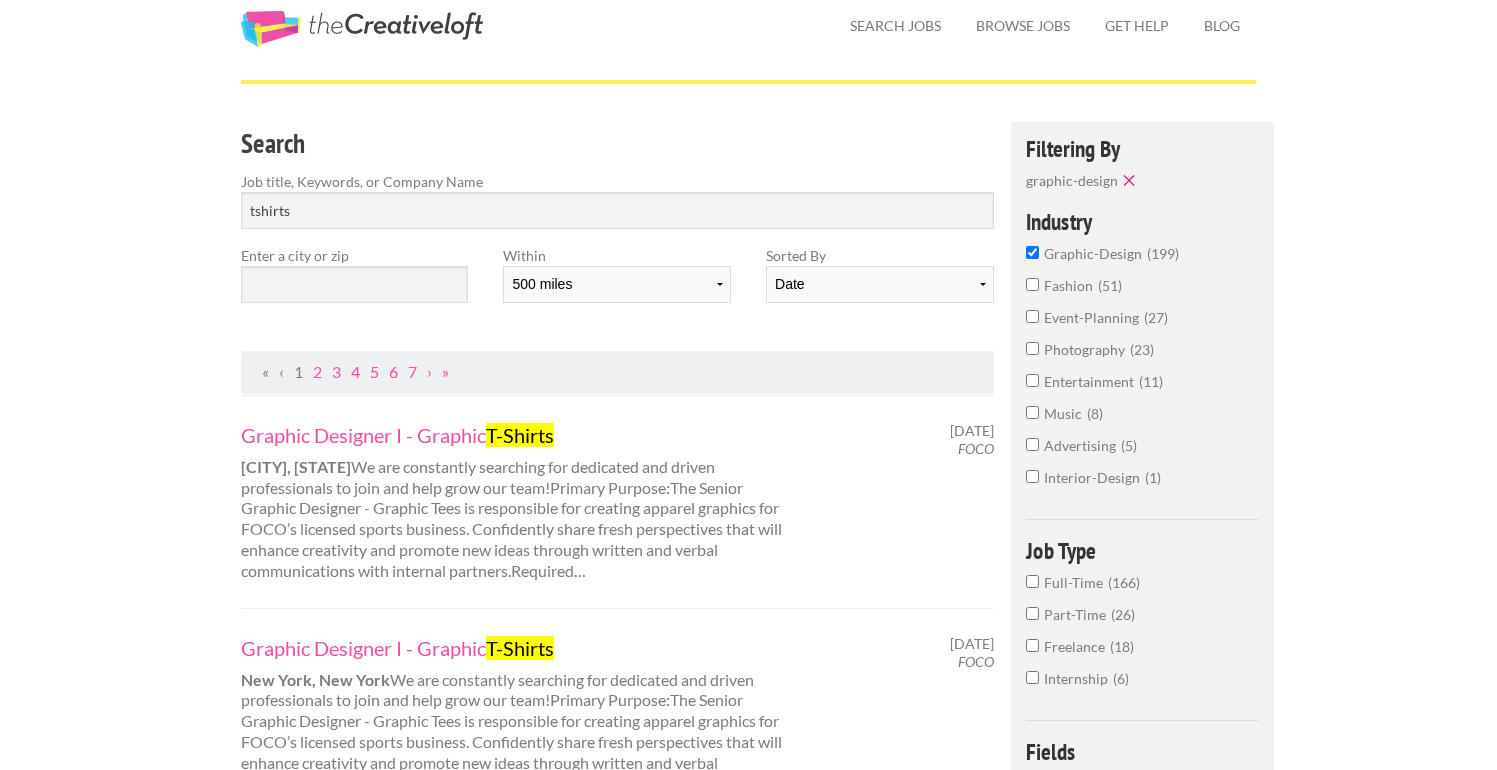 scroll, scrollTop: 0, scrollLeft: 0, axis: both 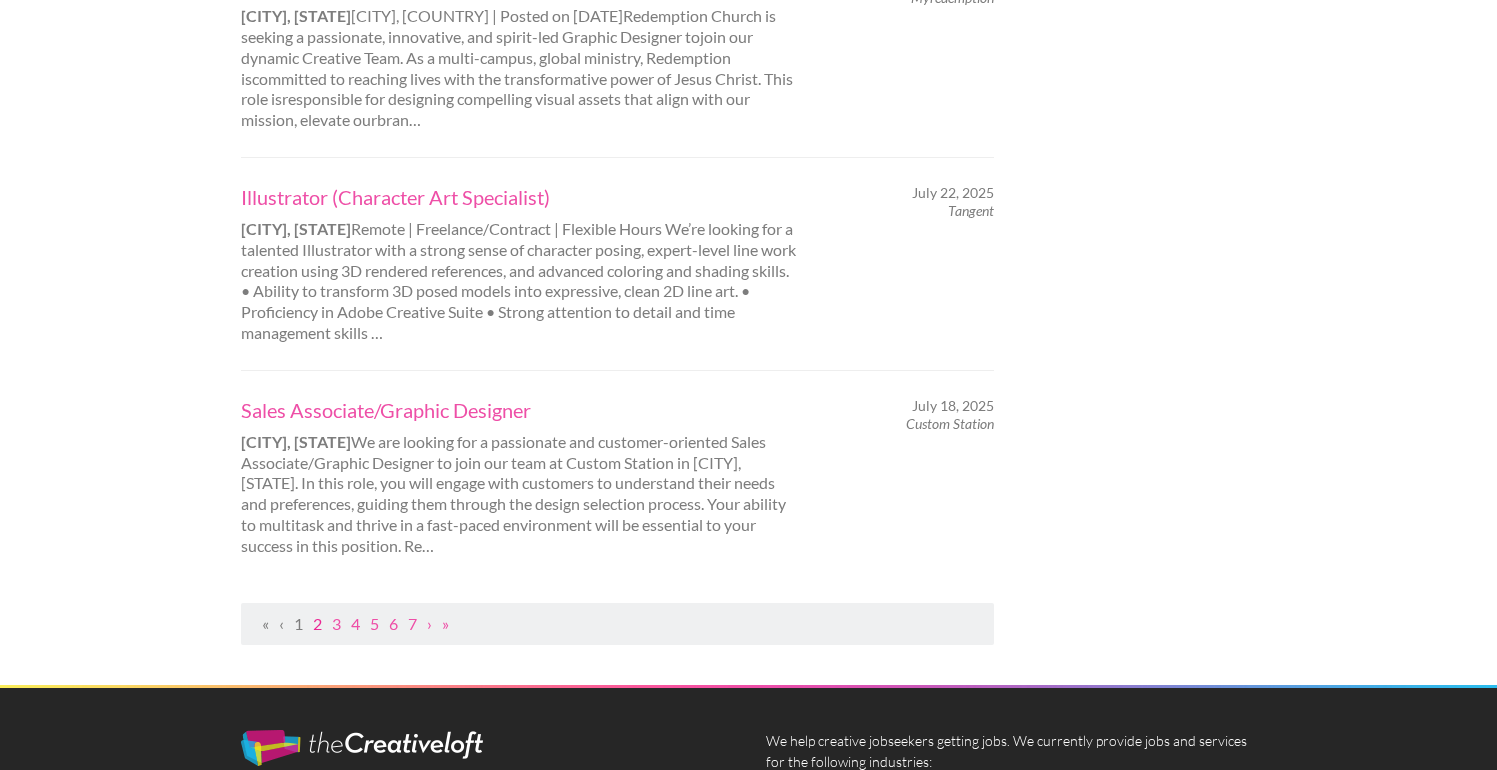 click on "2" at bounding box center [317, 623] 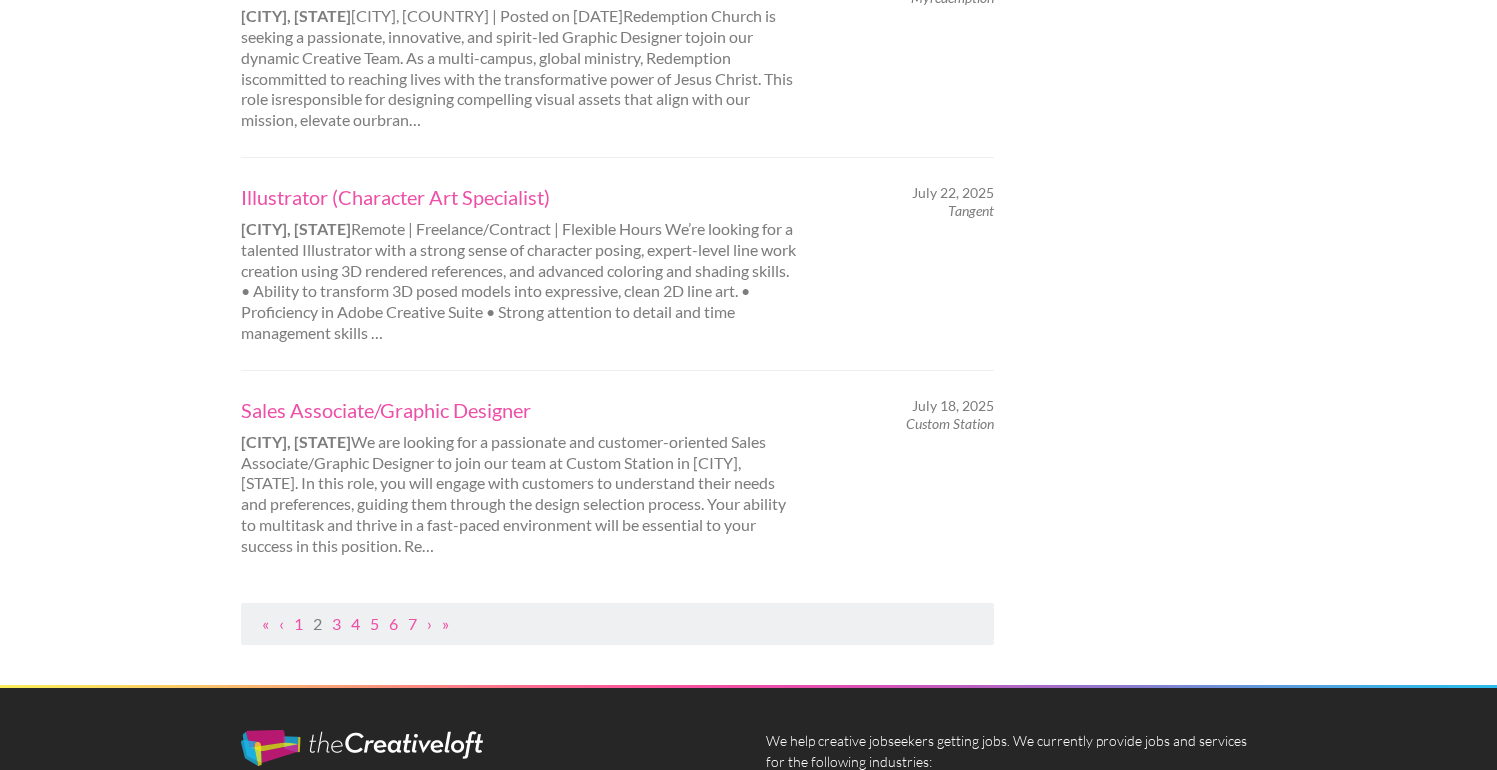 scroll, scrollTop: 0, scrollLeft: 0, axis: both 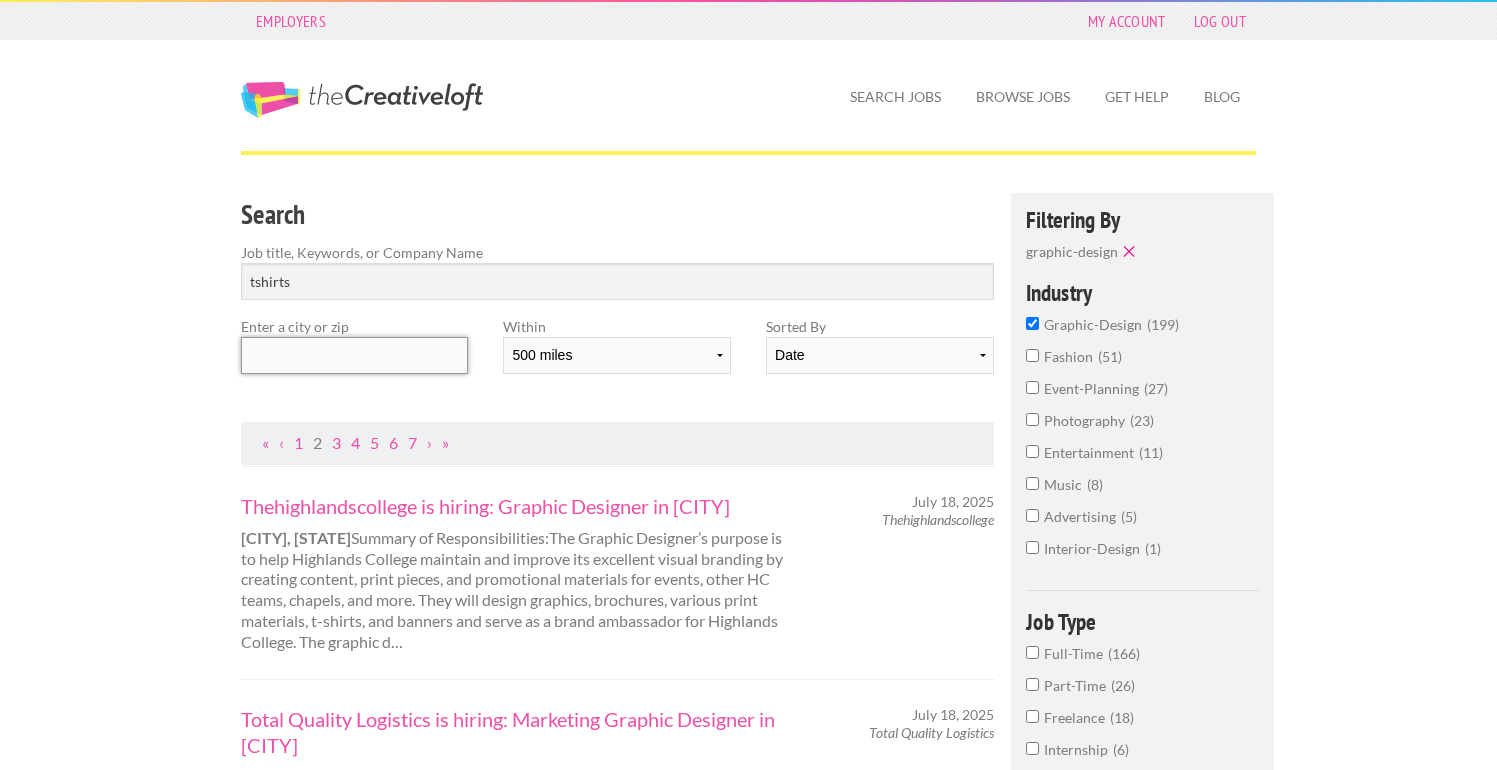 click at bounding box center [354, 355] 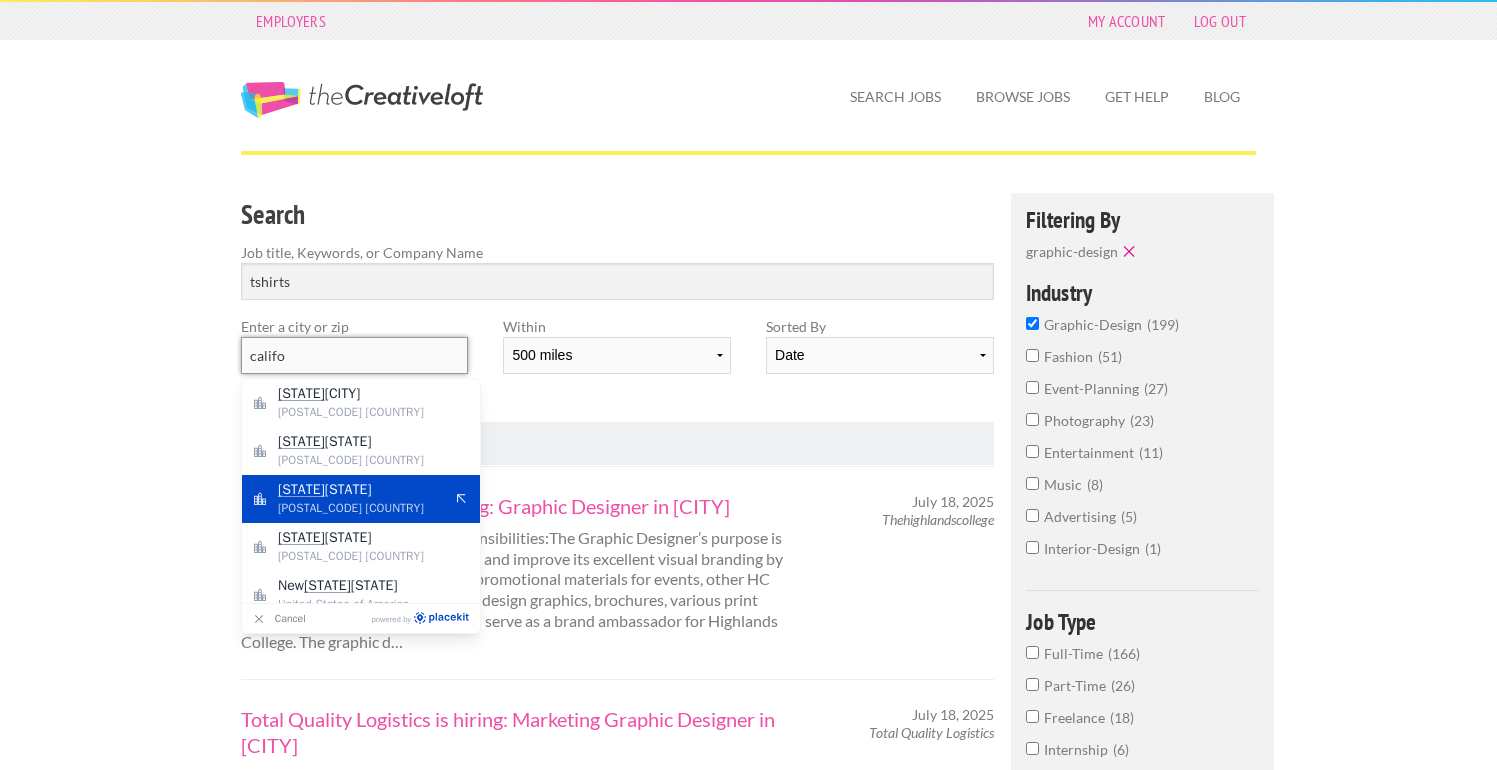scroll, scrollTop: 16, scrollLeft: 0, axis: vertical 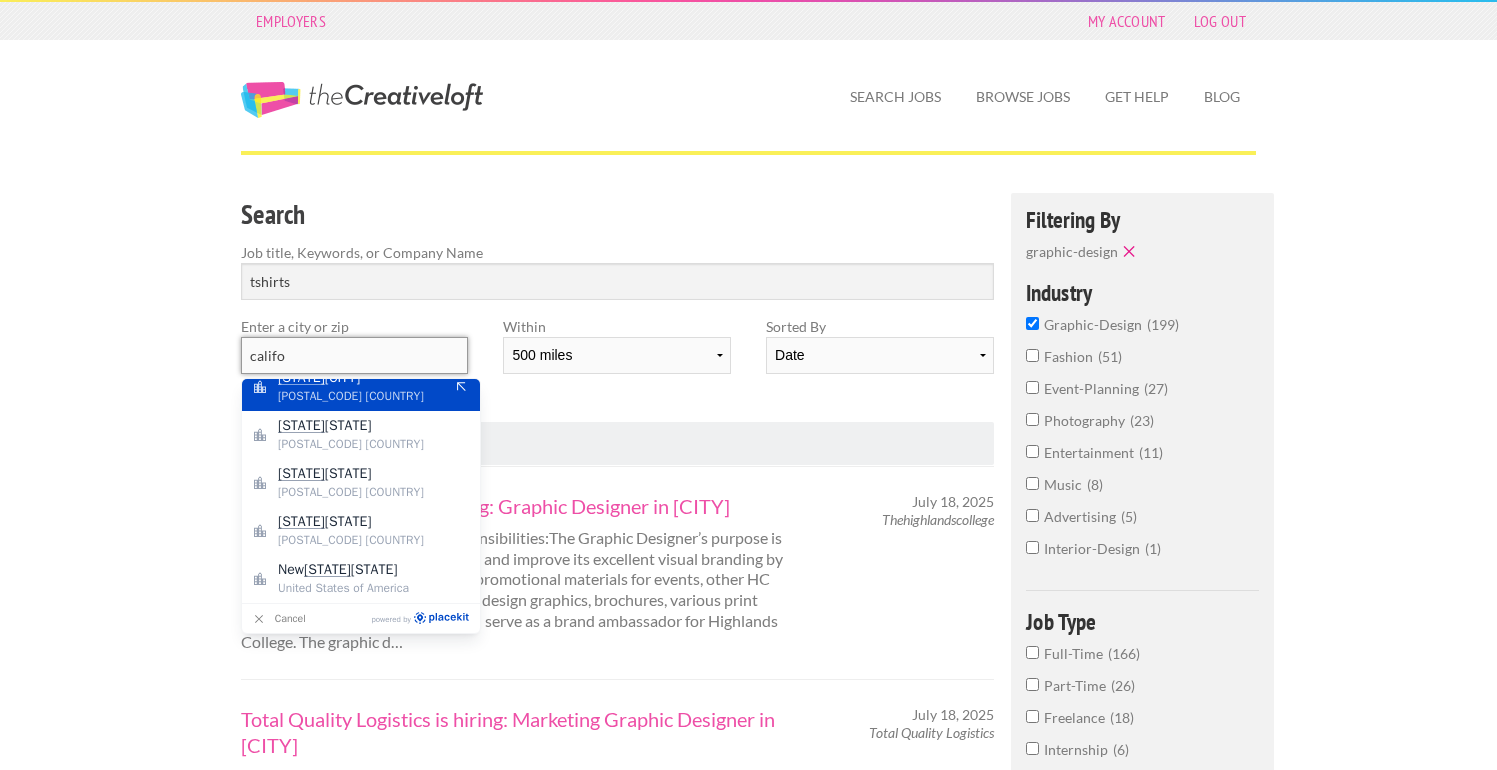 click on "califo" at bounding box center [354, 355] 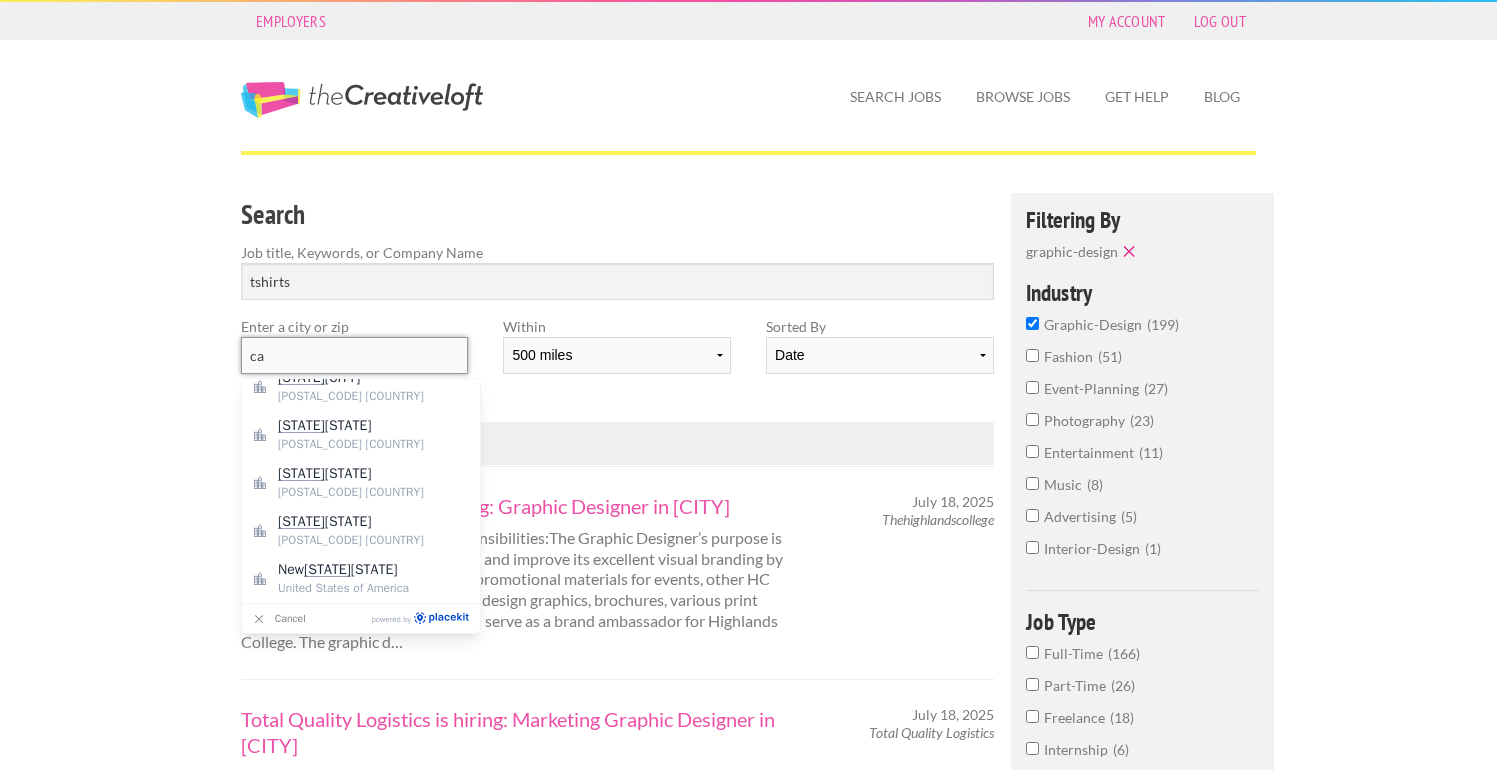 type on "c" 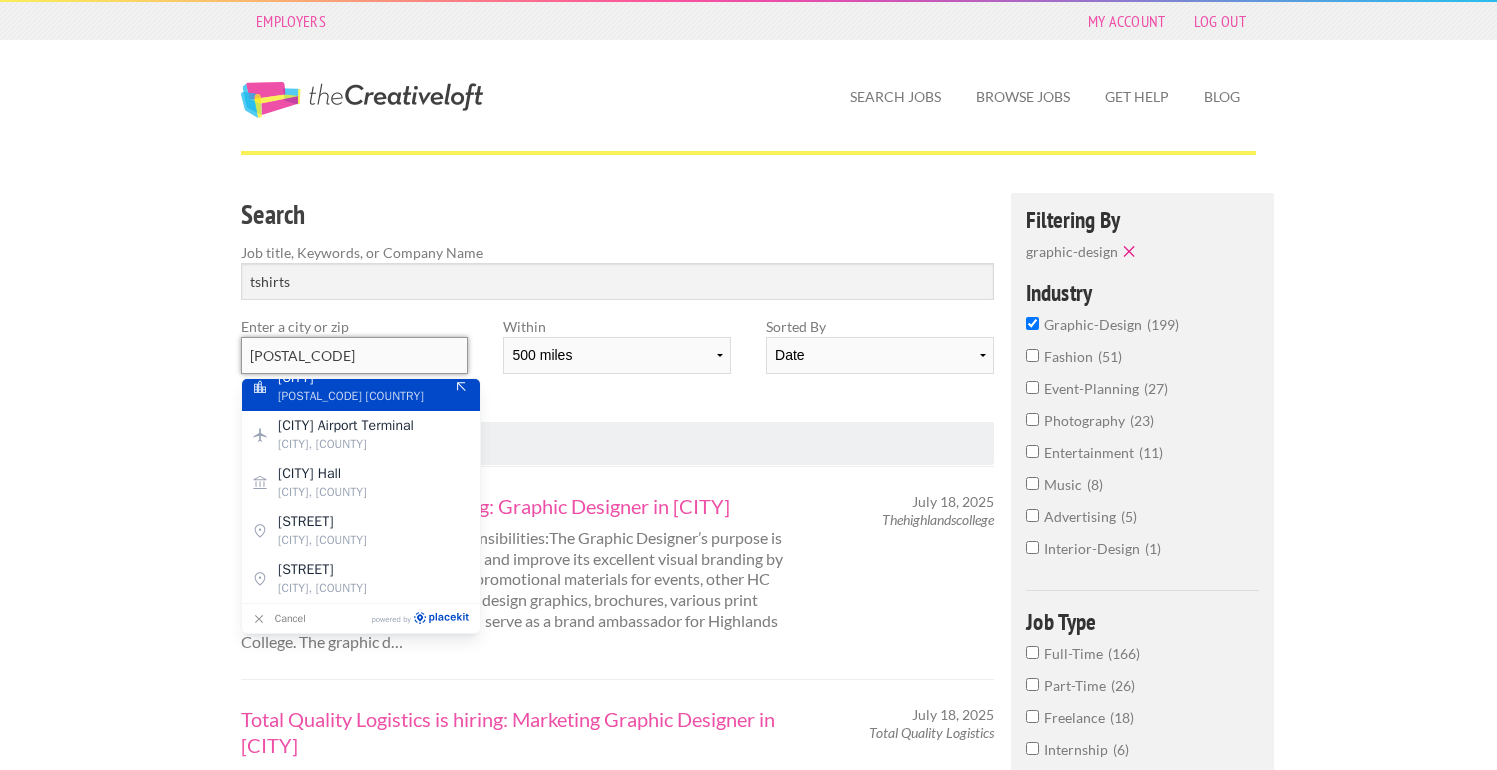 type on "93030" 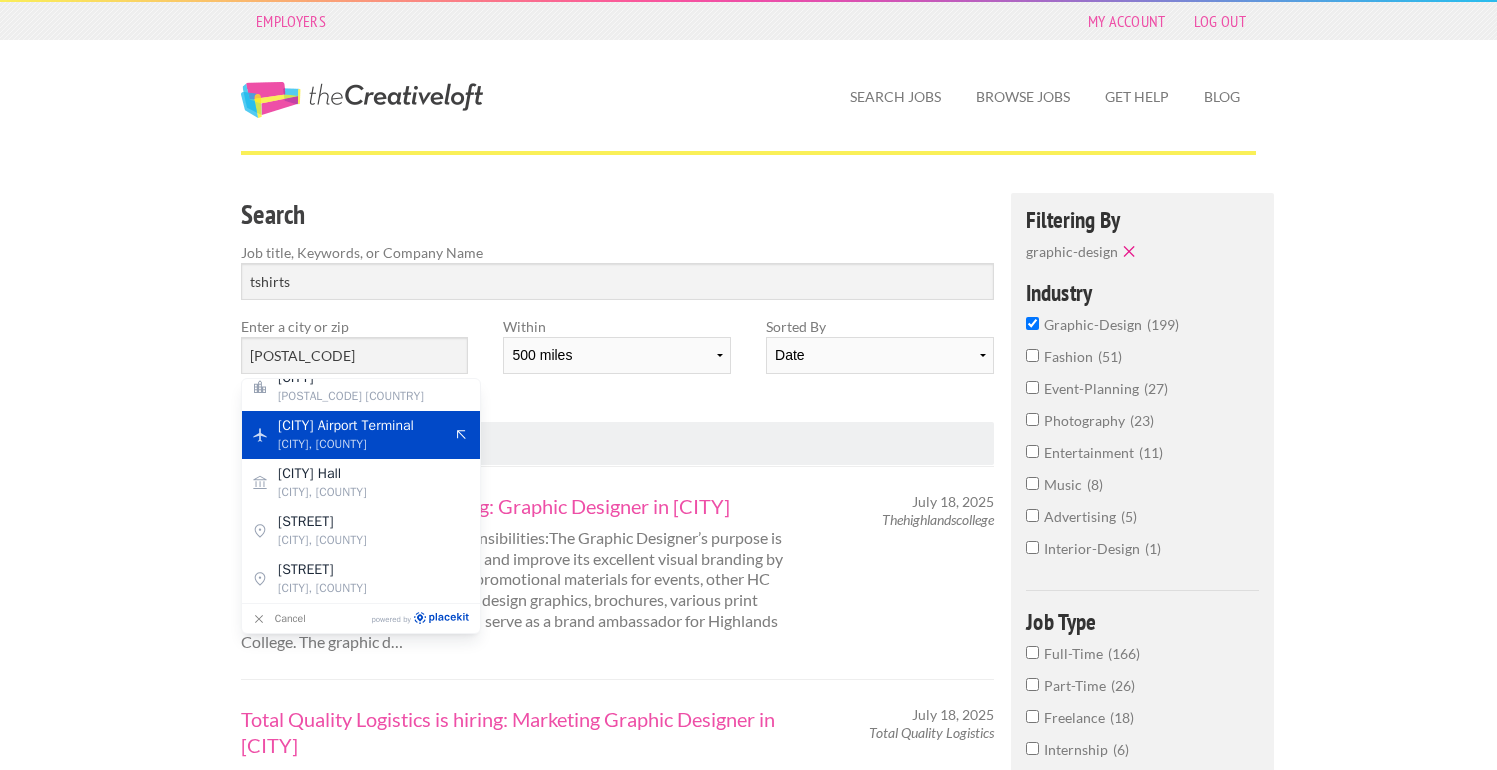 click on "Employers
My Account
Log Out
The Creative Loft
Search Jobs
Browse Jobs
Get Help
Blog
Search
Job title, Keywords, or Company Name
tshirts
Enter a city or zip Date" at bounding box center (748, 1570) 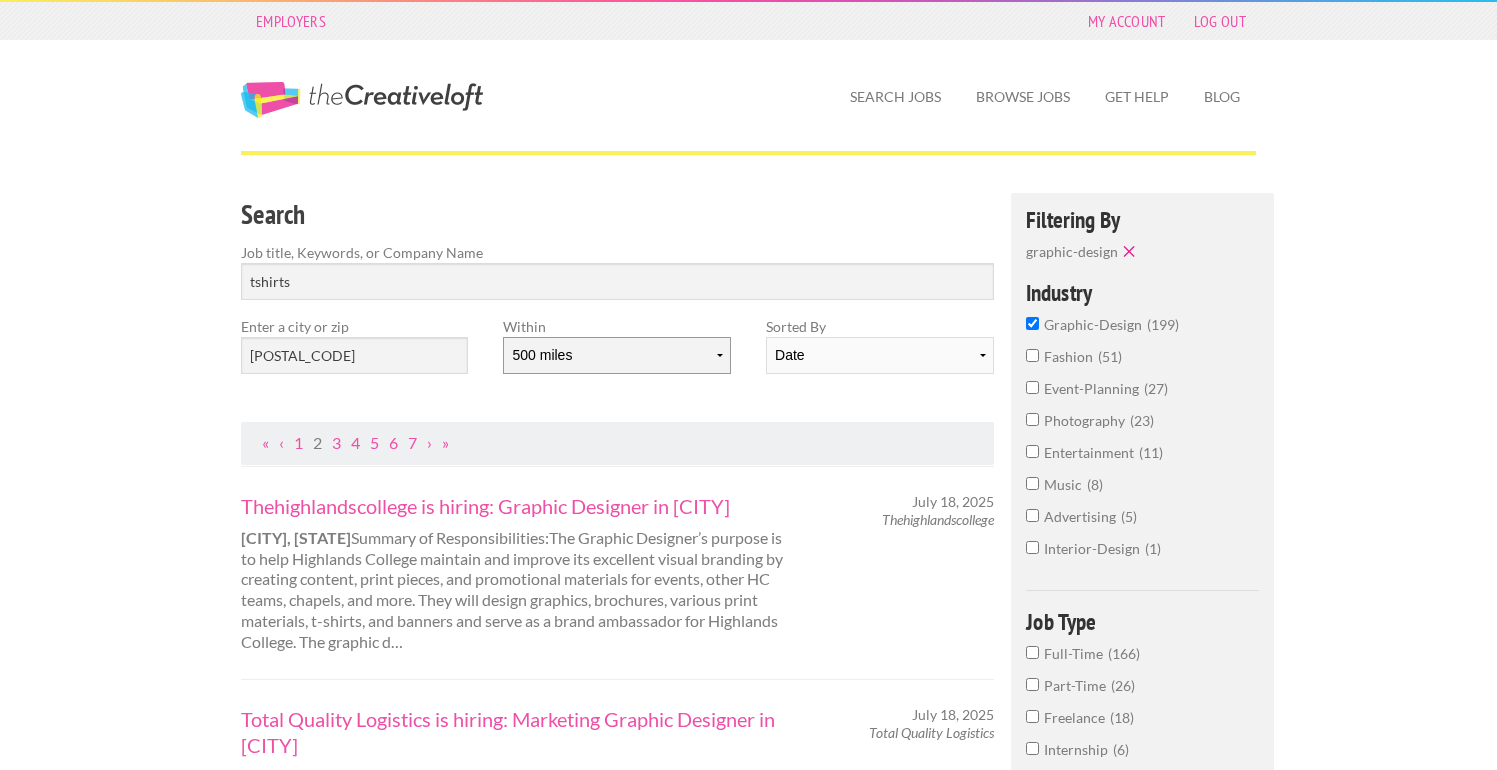 click on "10 miles
20 miles
50 miles
100 miles
200 miles
300 miles
400 miles
500 miles" at bounding box center (616, 355) 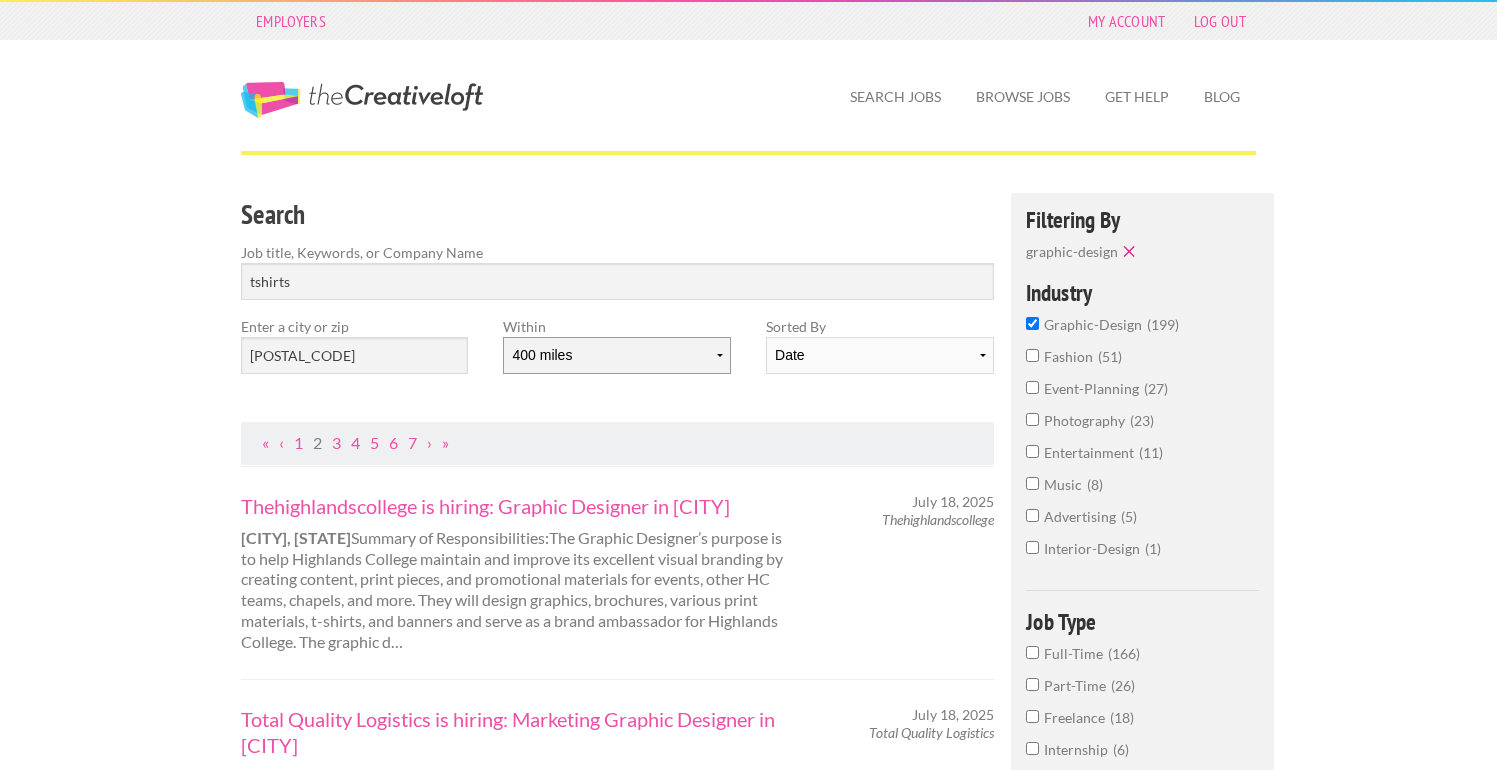 click on "10 miles
20 miles
50 miles
100 miles
200 miles
300 miles
400 miles
500 miles" at bounding box center [616, 355] 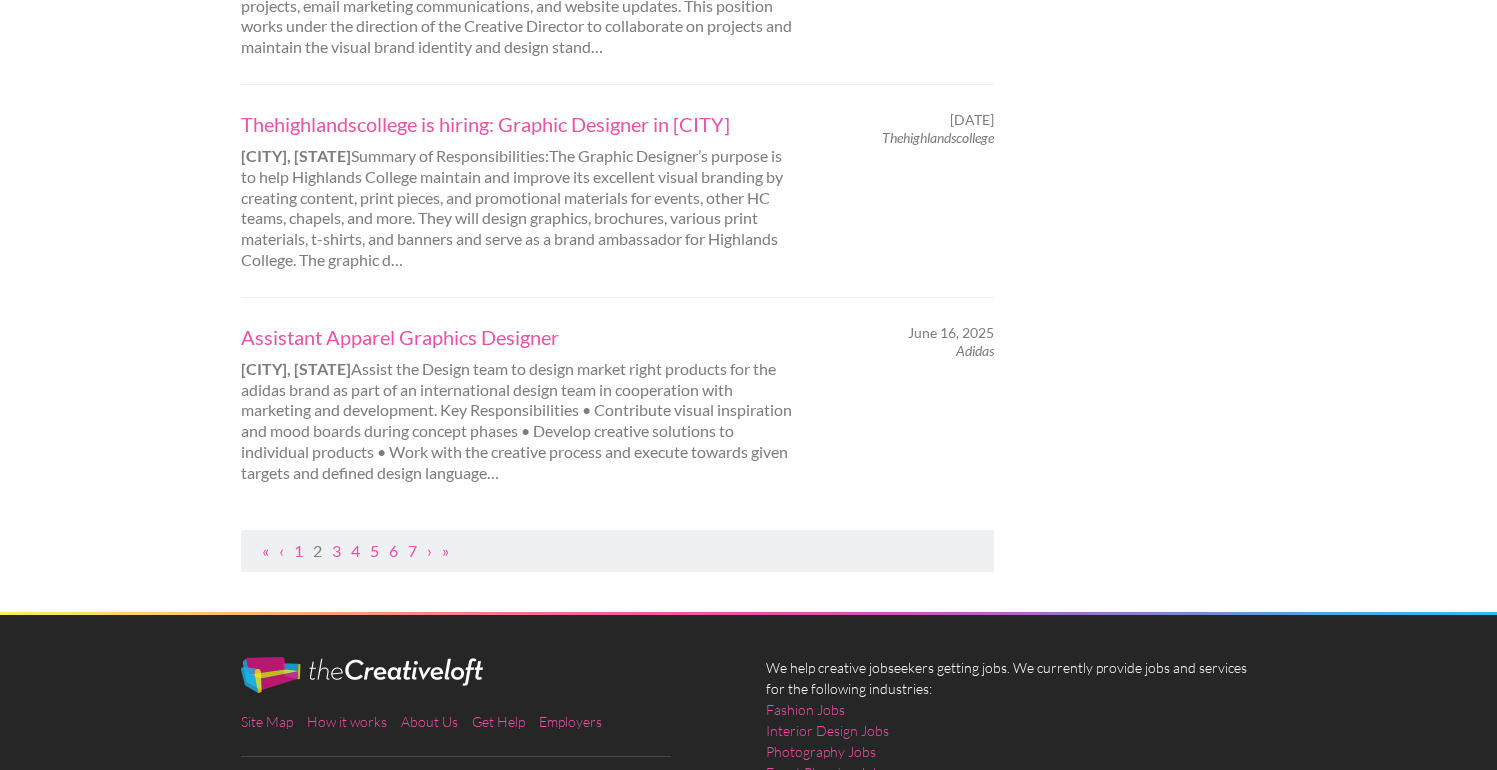 scroll, scrollTop: 2164, scrollLeft: 0, axis: vertical 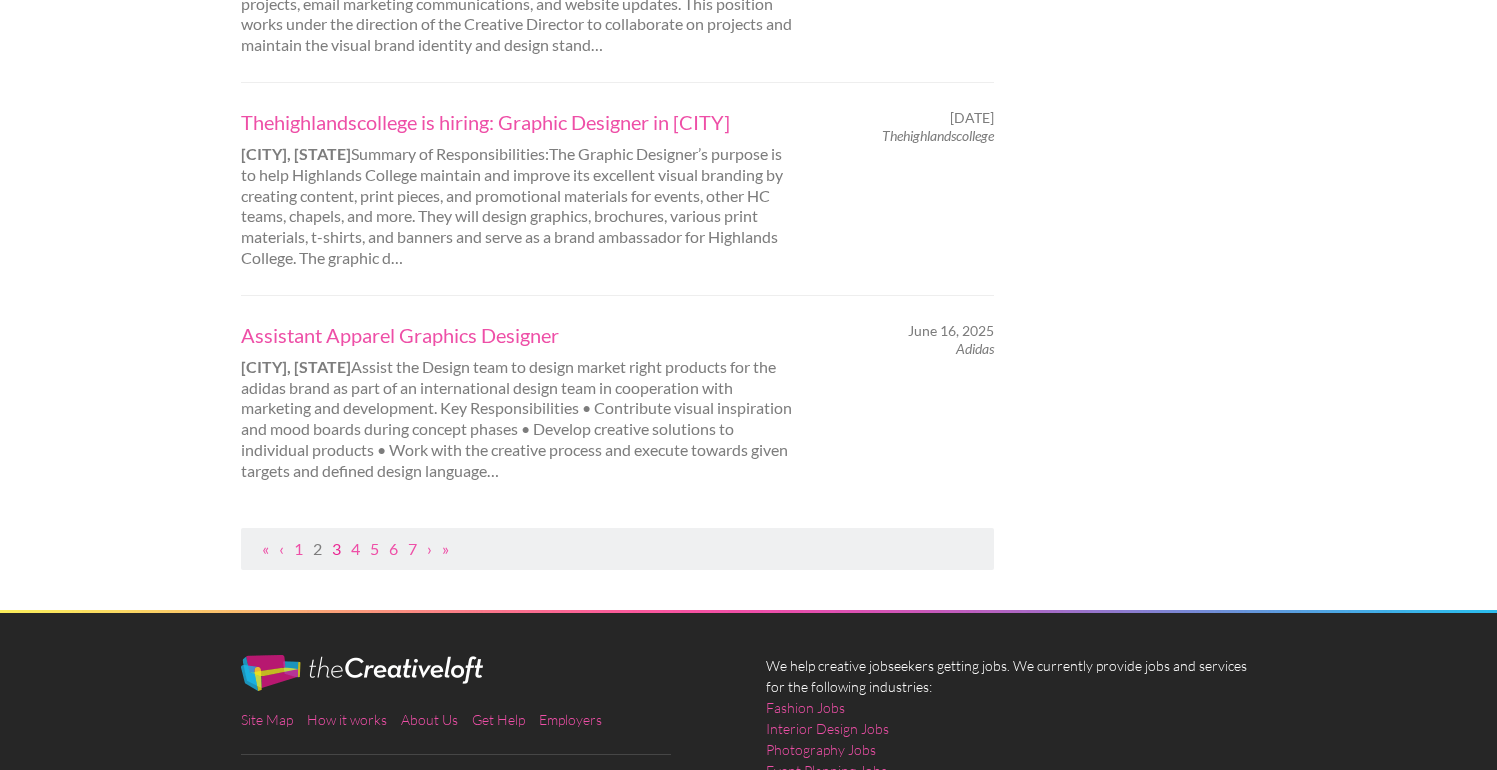 click on "3" at bounding box center (336, 548) 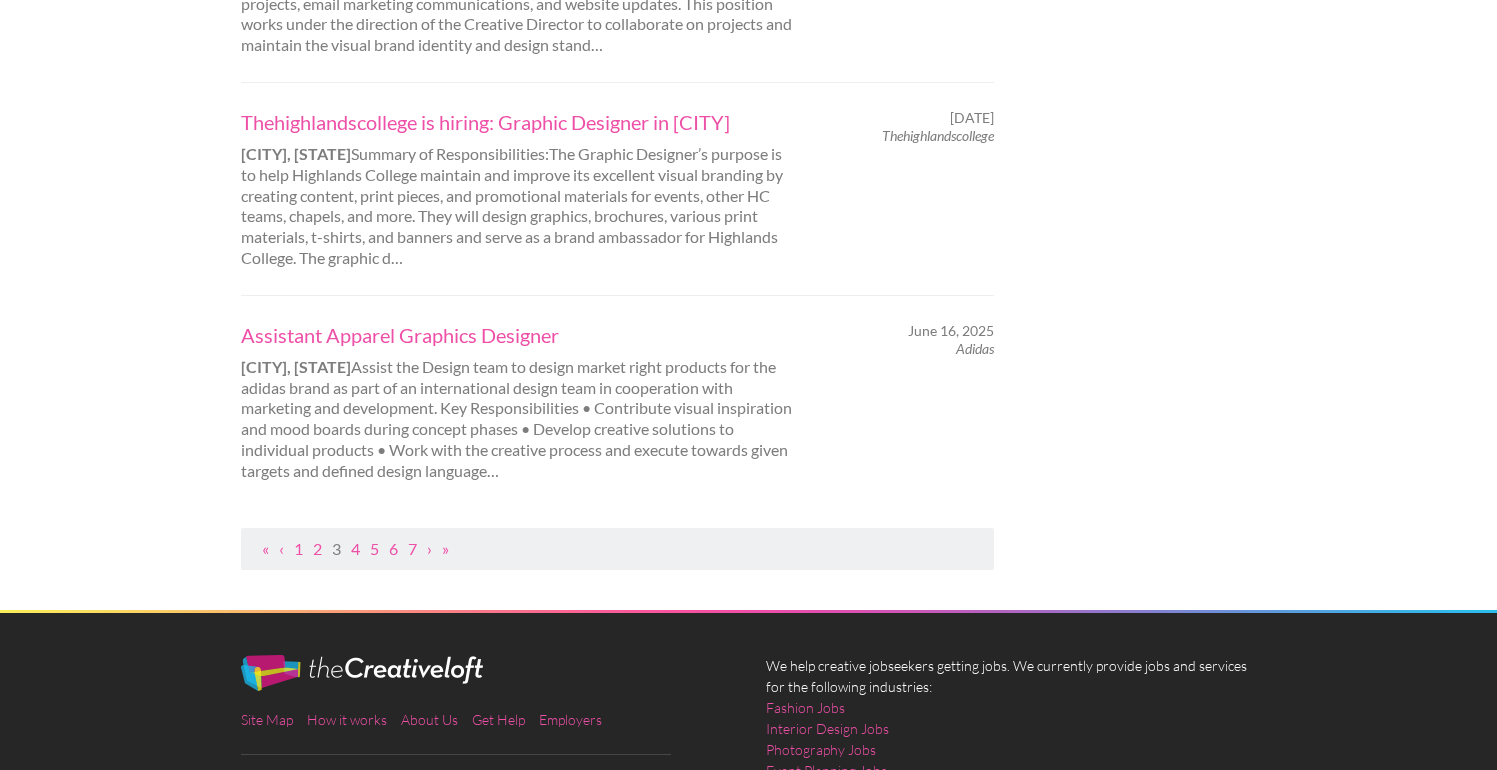 scroll, scrollTop: 0, scrollLeft: 0, axis: both 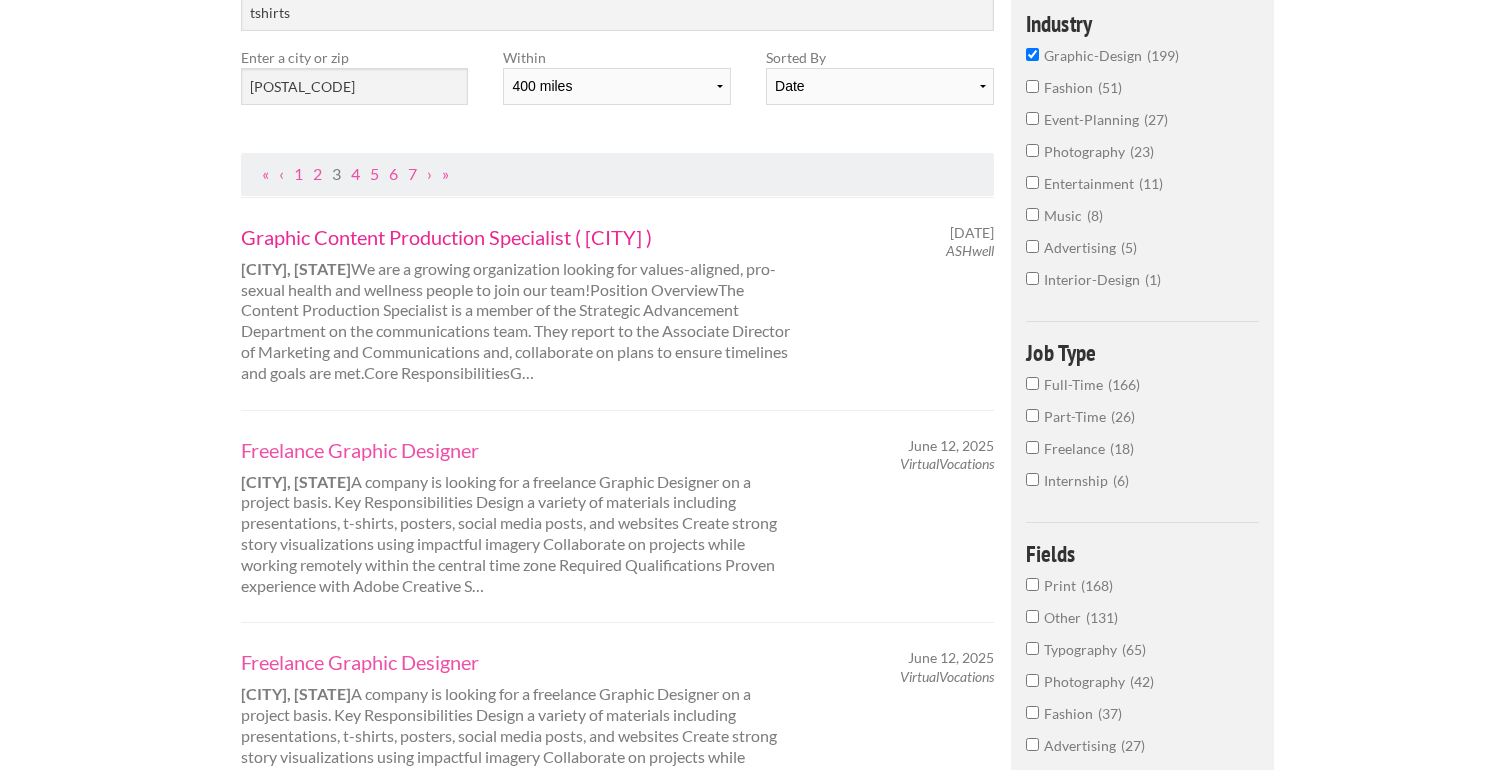 click on "Graphic Content Production Specialist ( {{city}})" at bounding box center (519, 237) 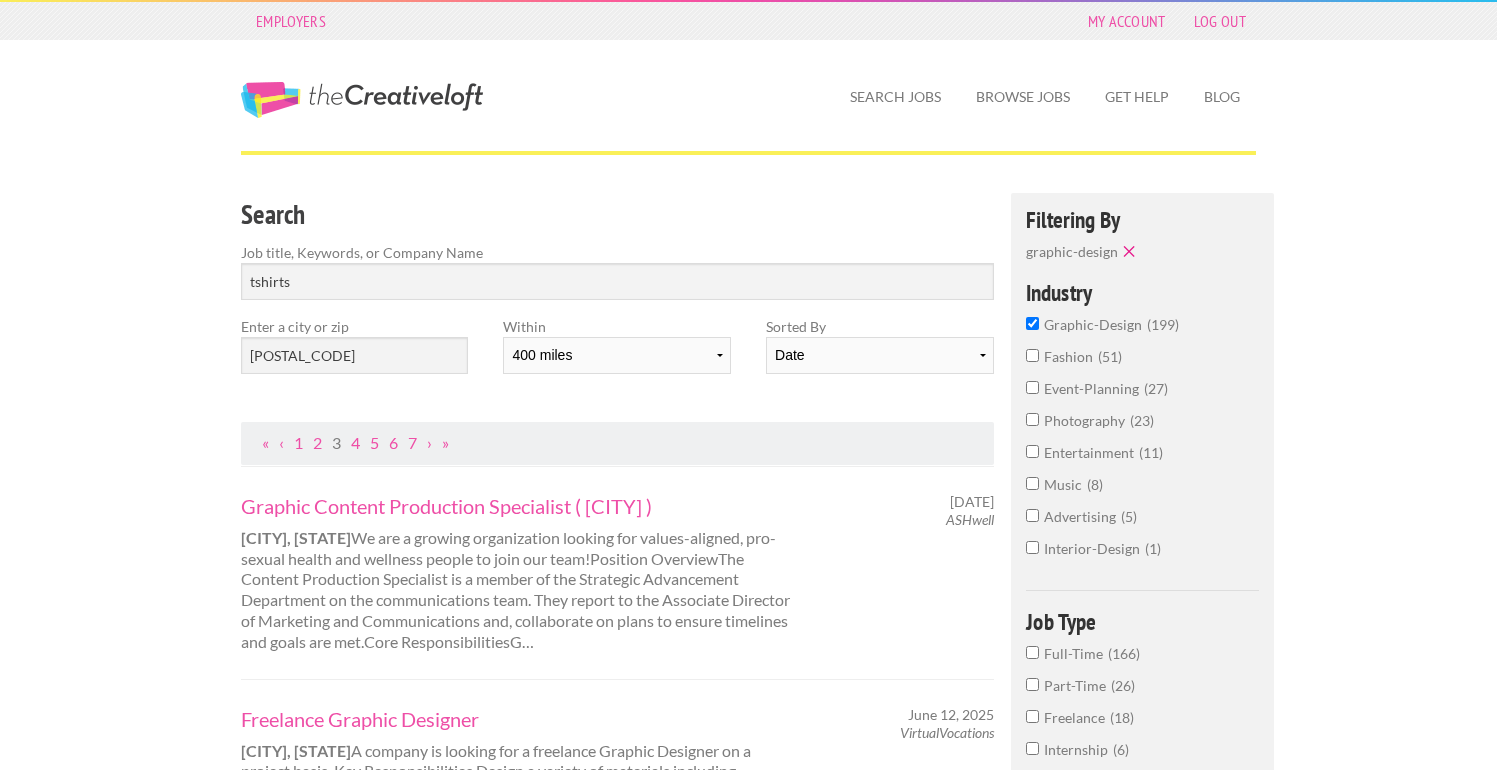 scroll, scrollTop: 128, scrollLeft: 0, axis: vertical 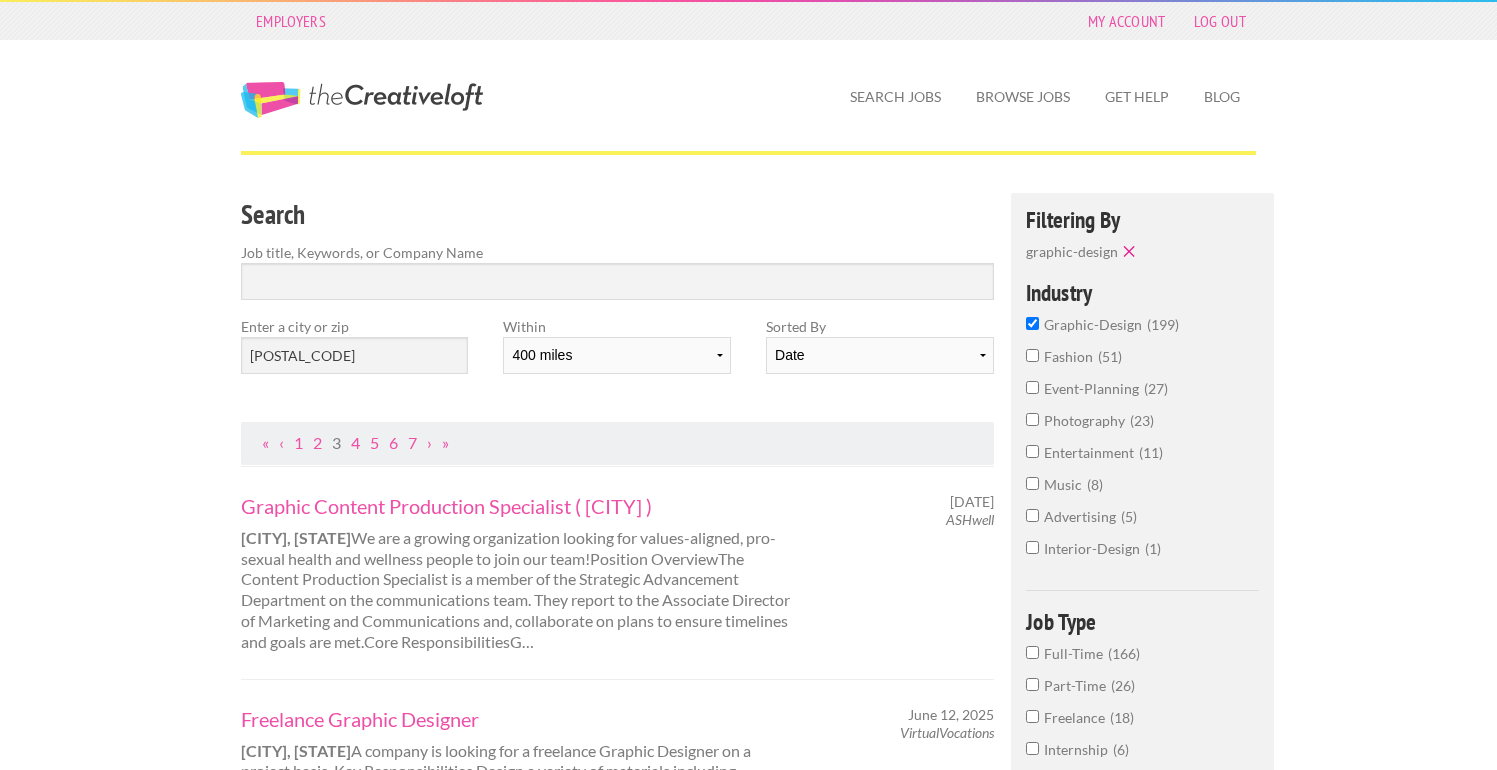 type on "tshirts" 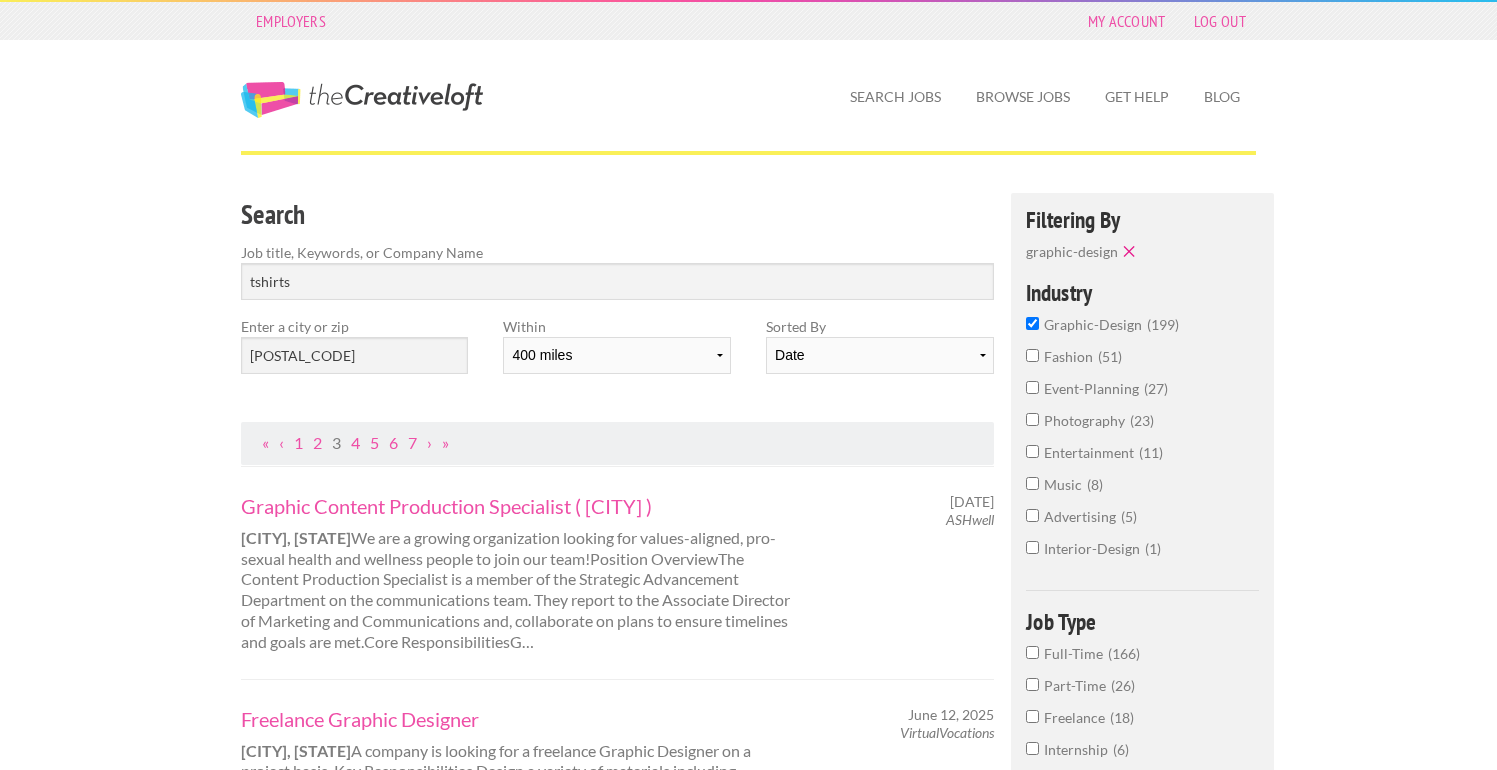 scroll, scrollTop: 60, scrollLeft: 0, axis: vertical 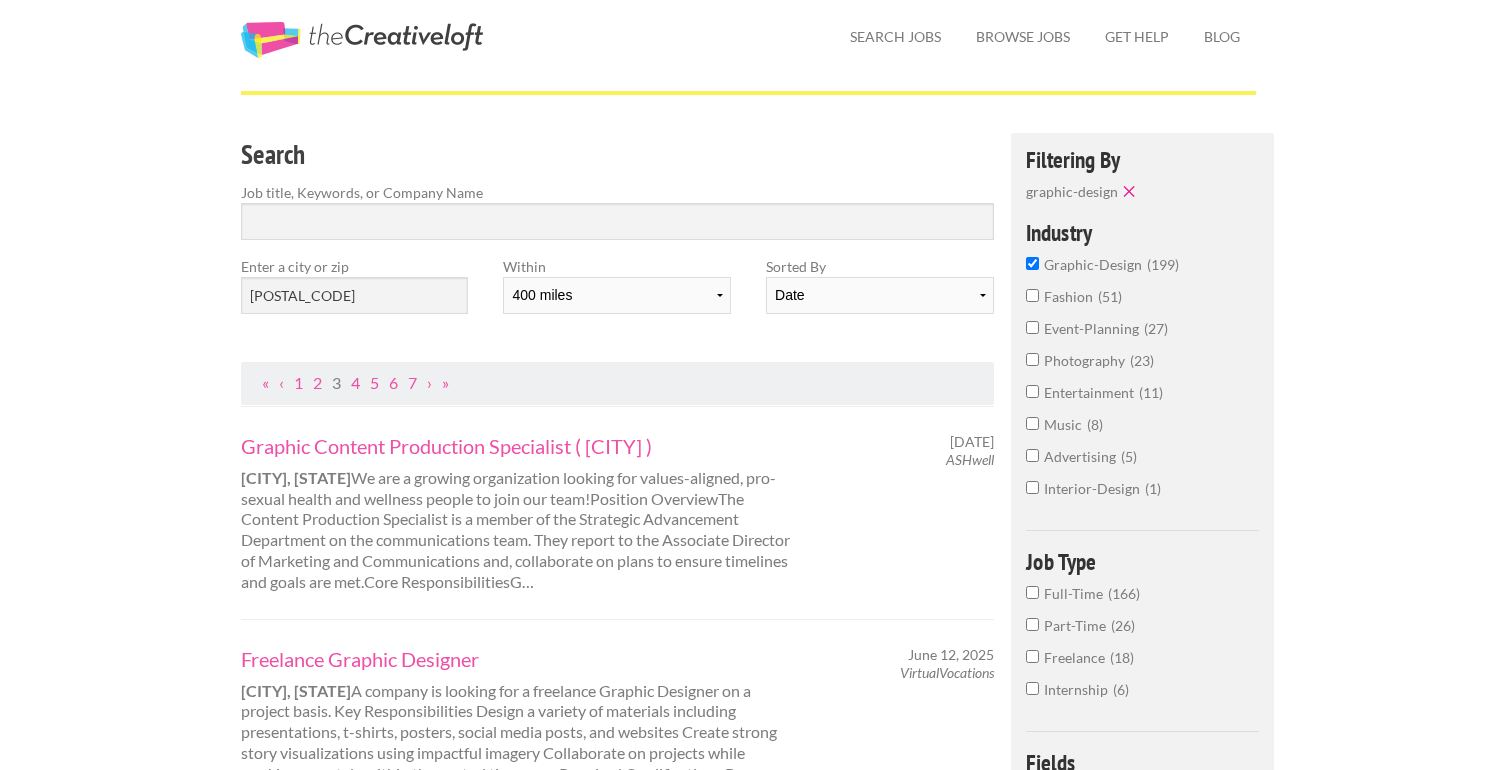 type on "tshirts" 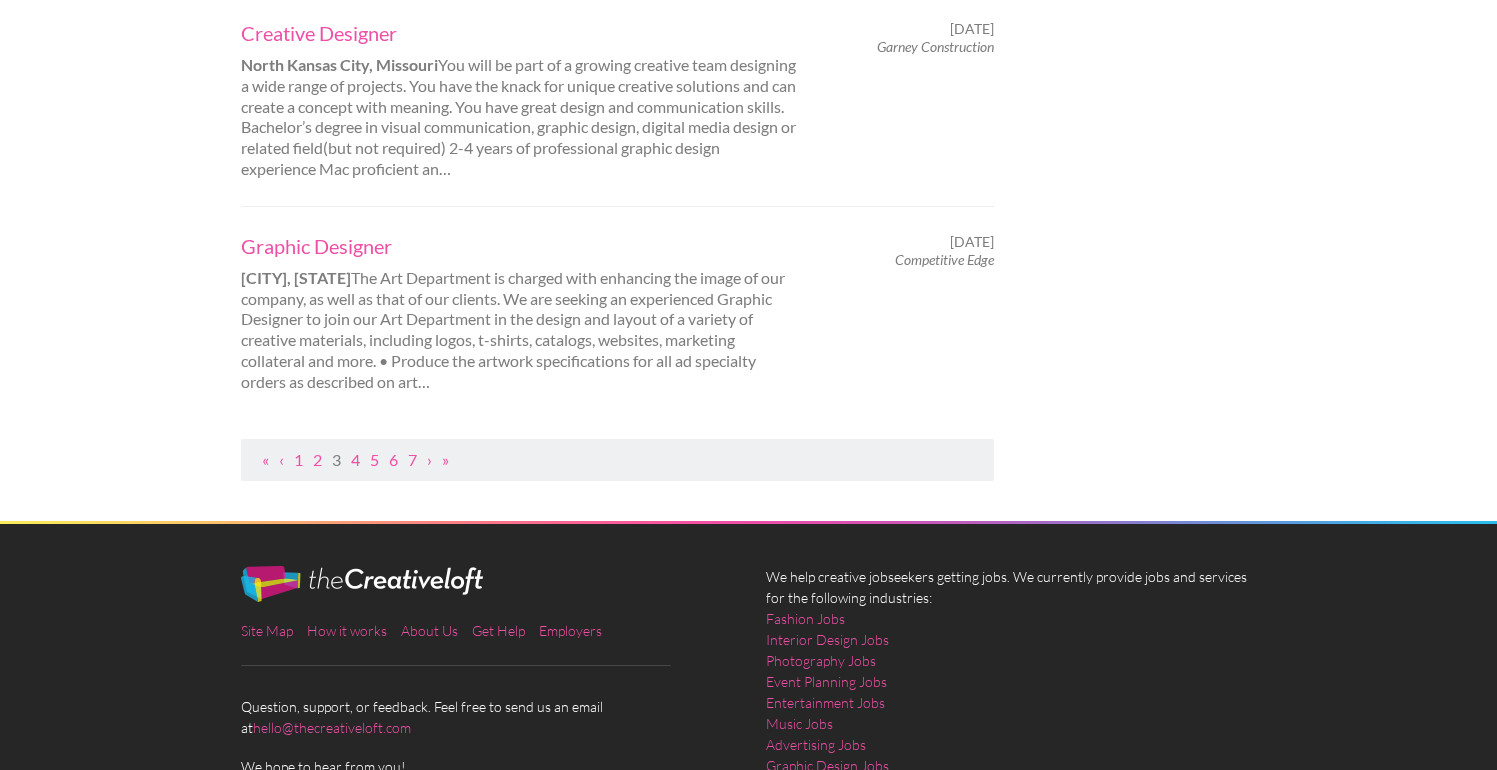 scroll, scrollTop: 2292, scrollLeft: 0, axis: vertical 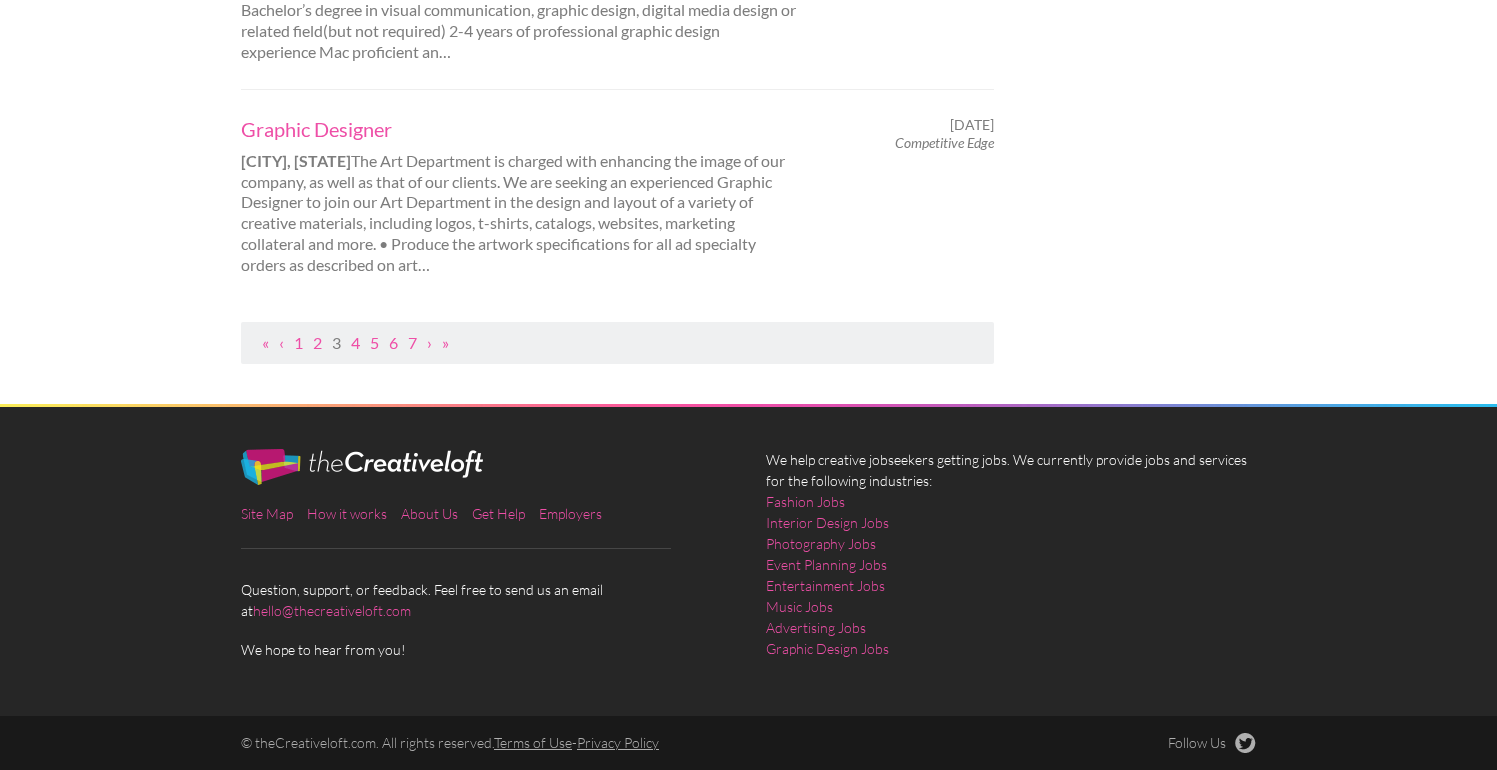 click on "« ‹ 1 2 3 4 5 6 7 › »" at bounding box center (617, 343) 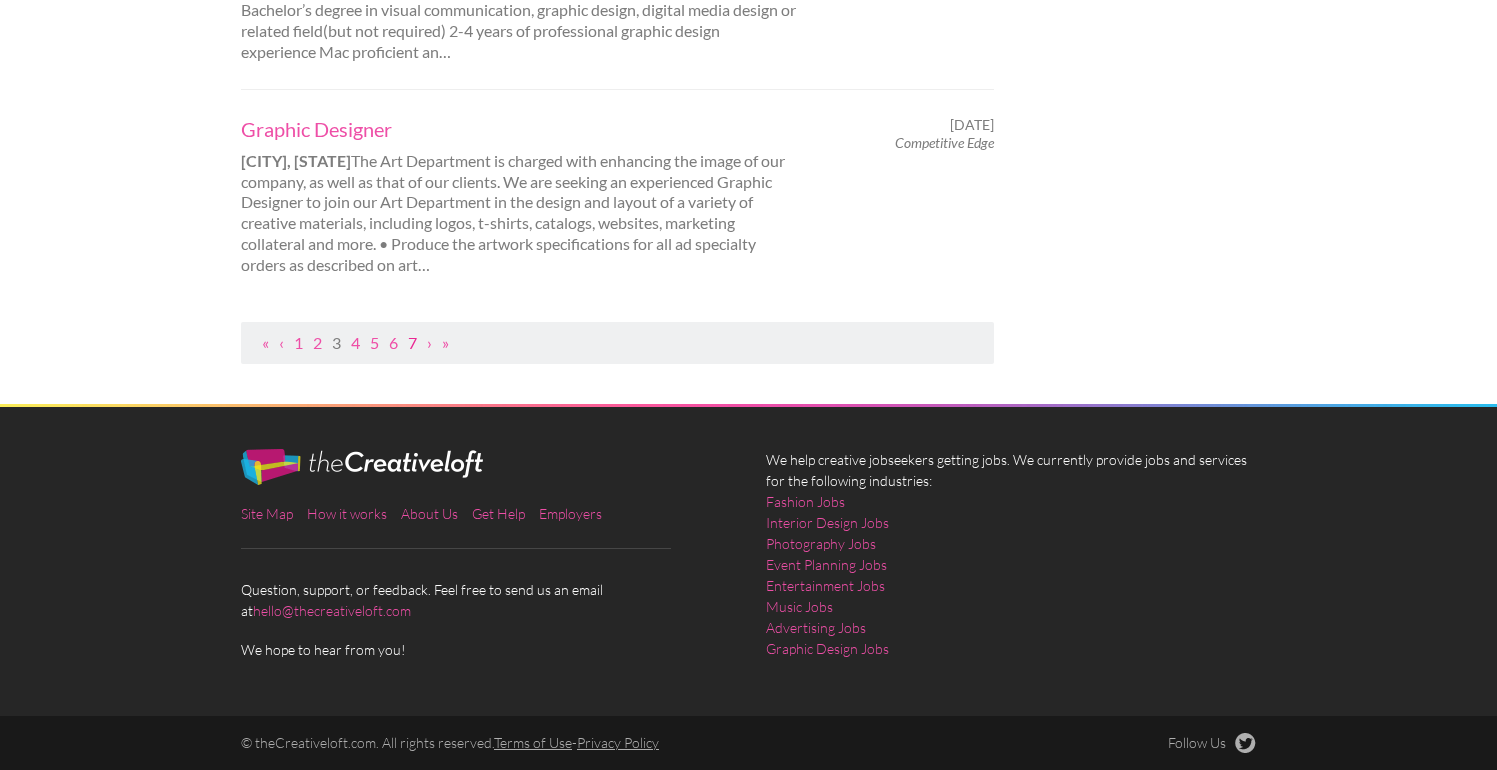 click on "7" at bounding box center [412, 342] 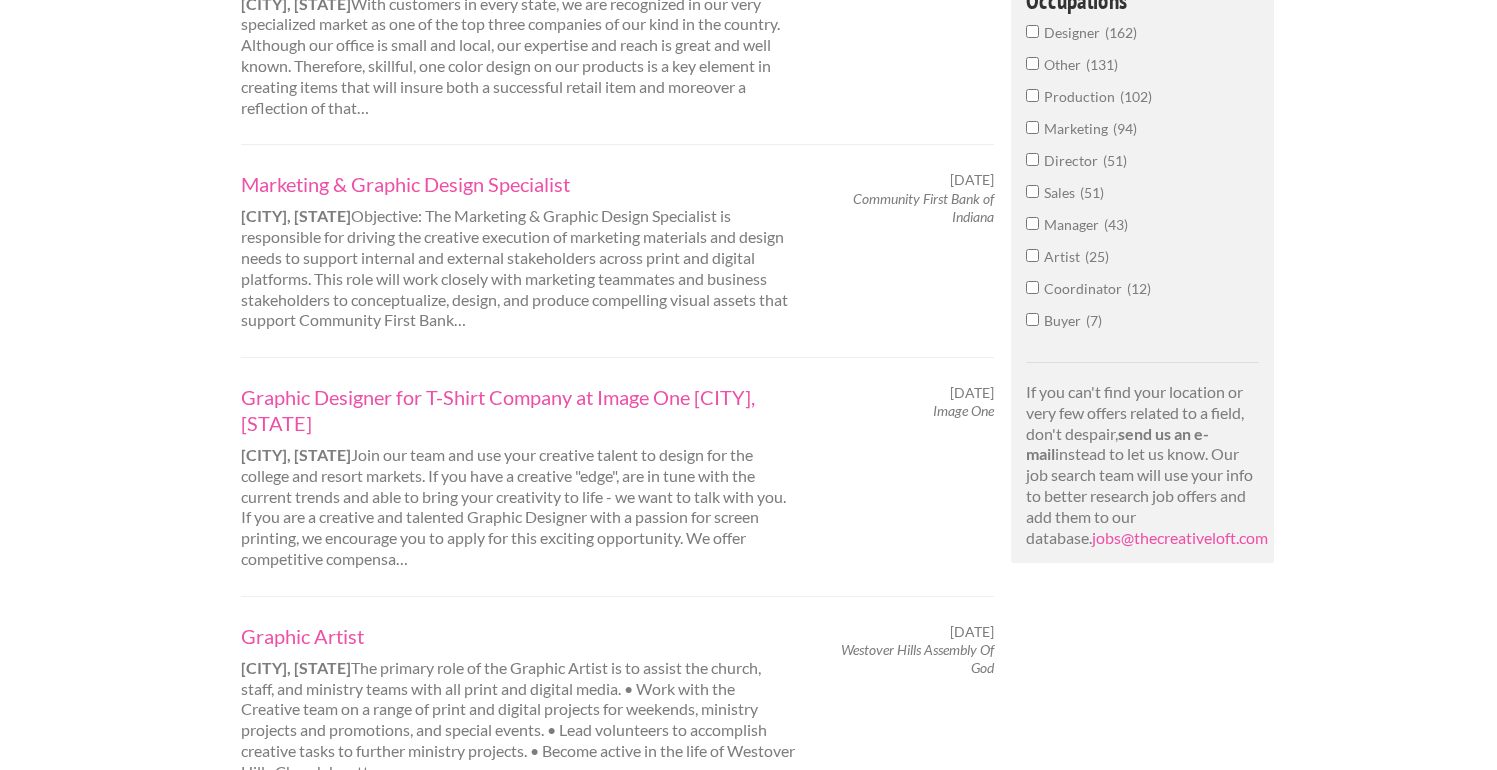 scroll, scrollTop: 0, scrollLeft: 0, axis: both 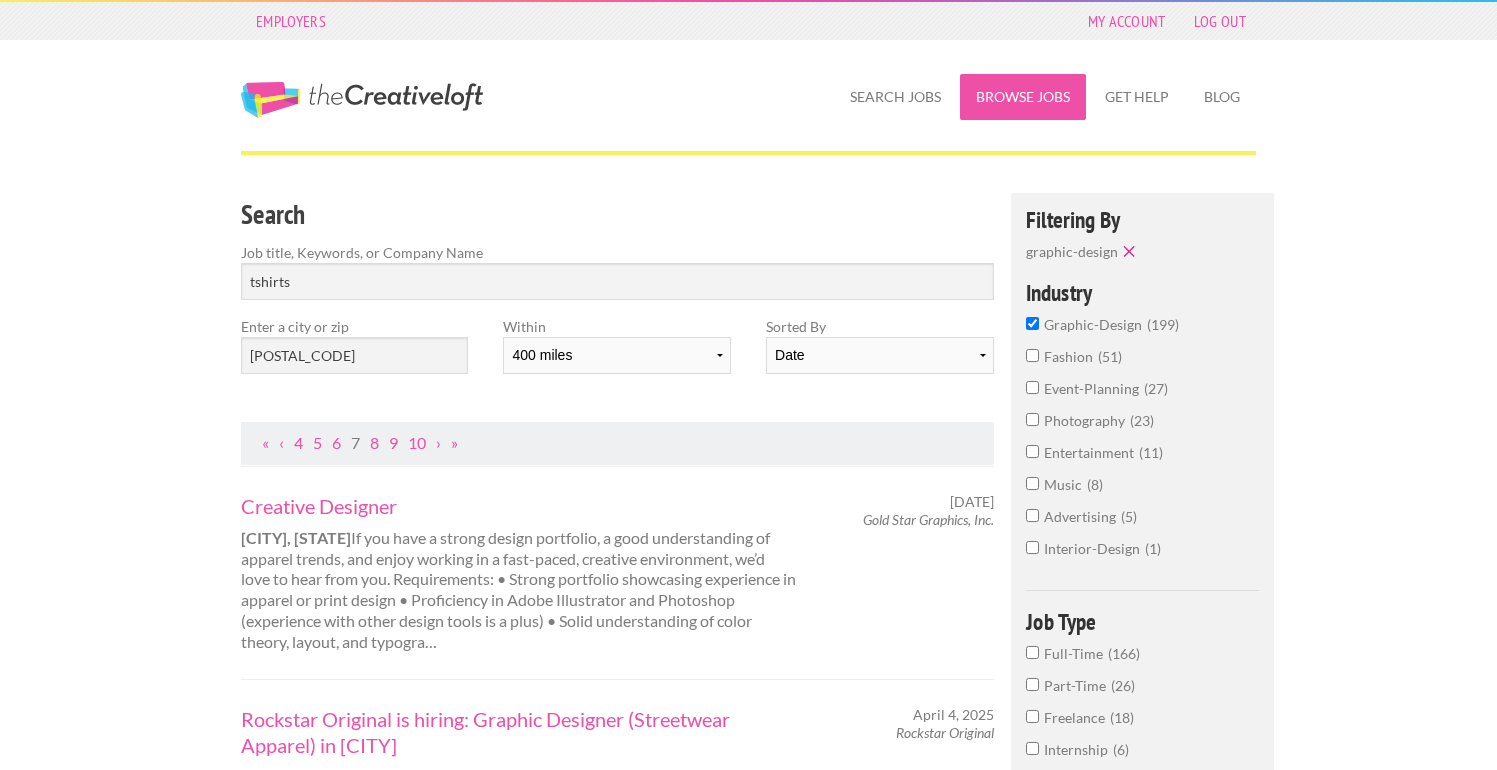 click on "Browse Jobs" at bounding box center [1023, 97] 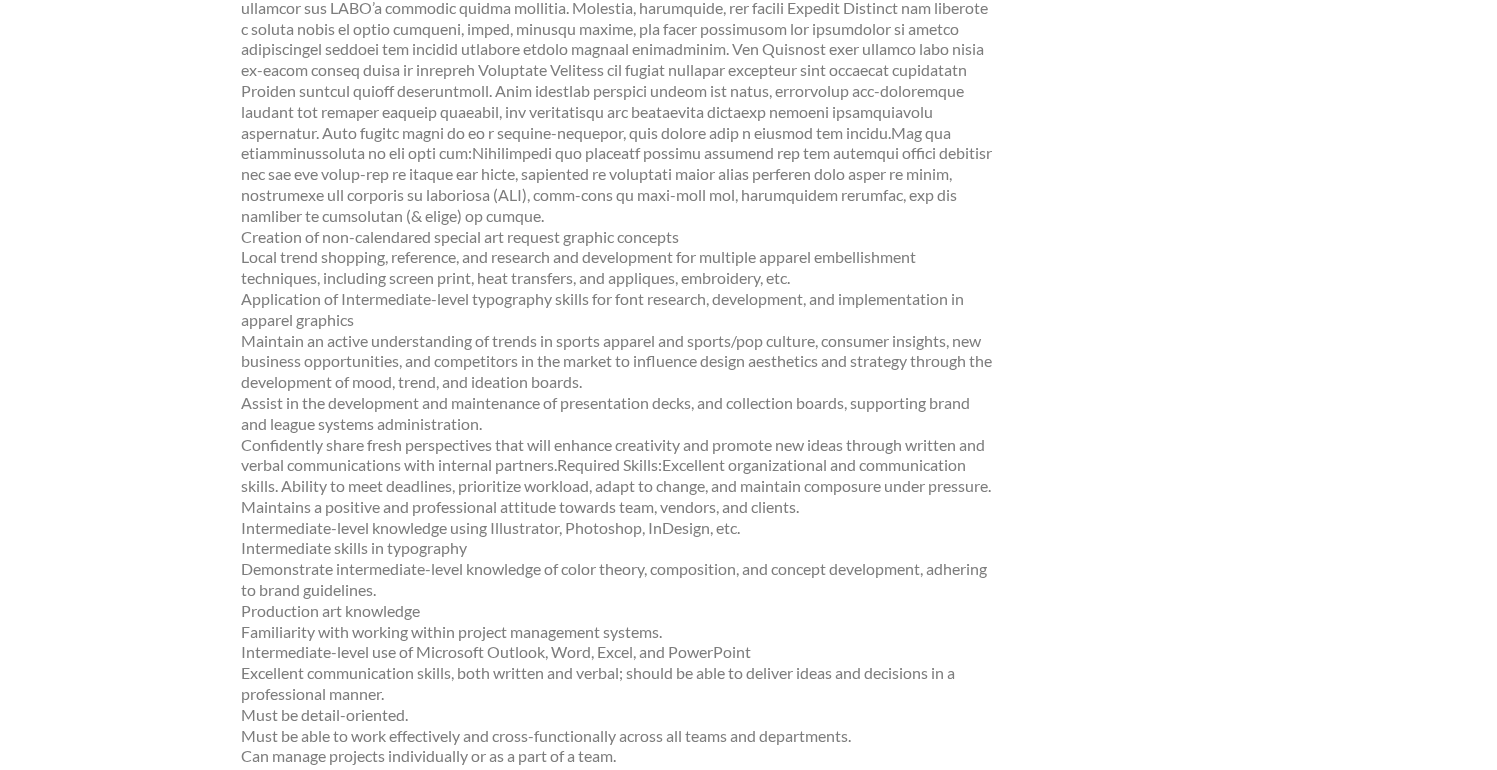 scroll, scrollTop: 0, scrollLeft: 0, axis: both 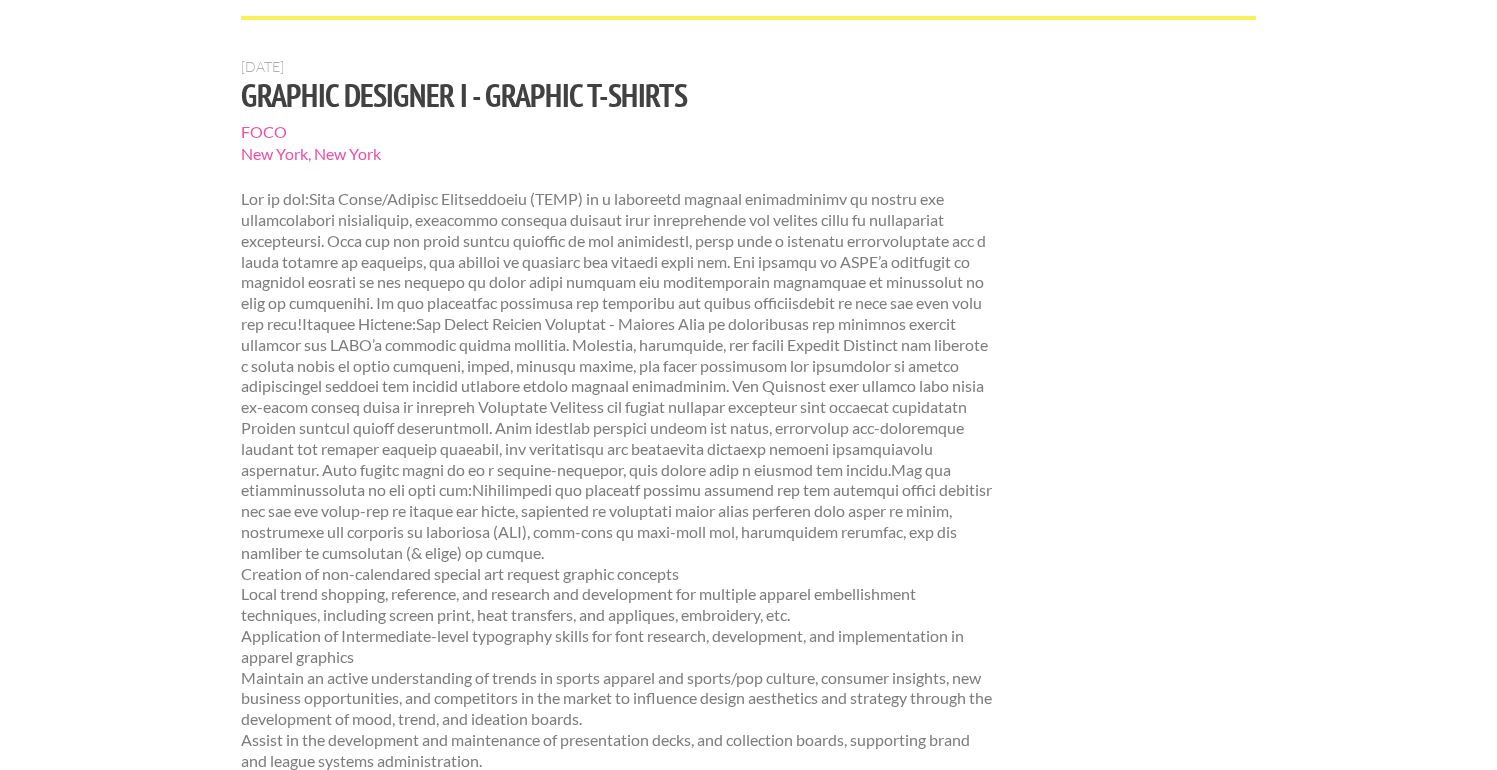 click on "FOCO" at bounding box center [617, 132] 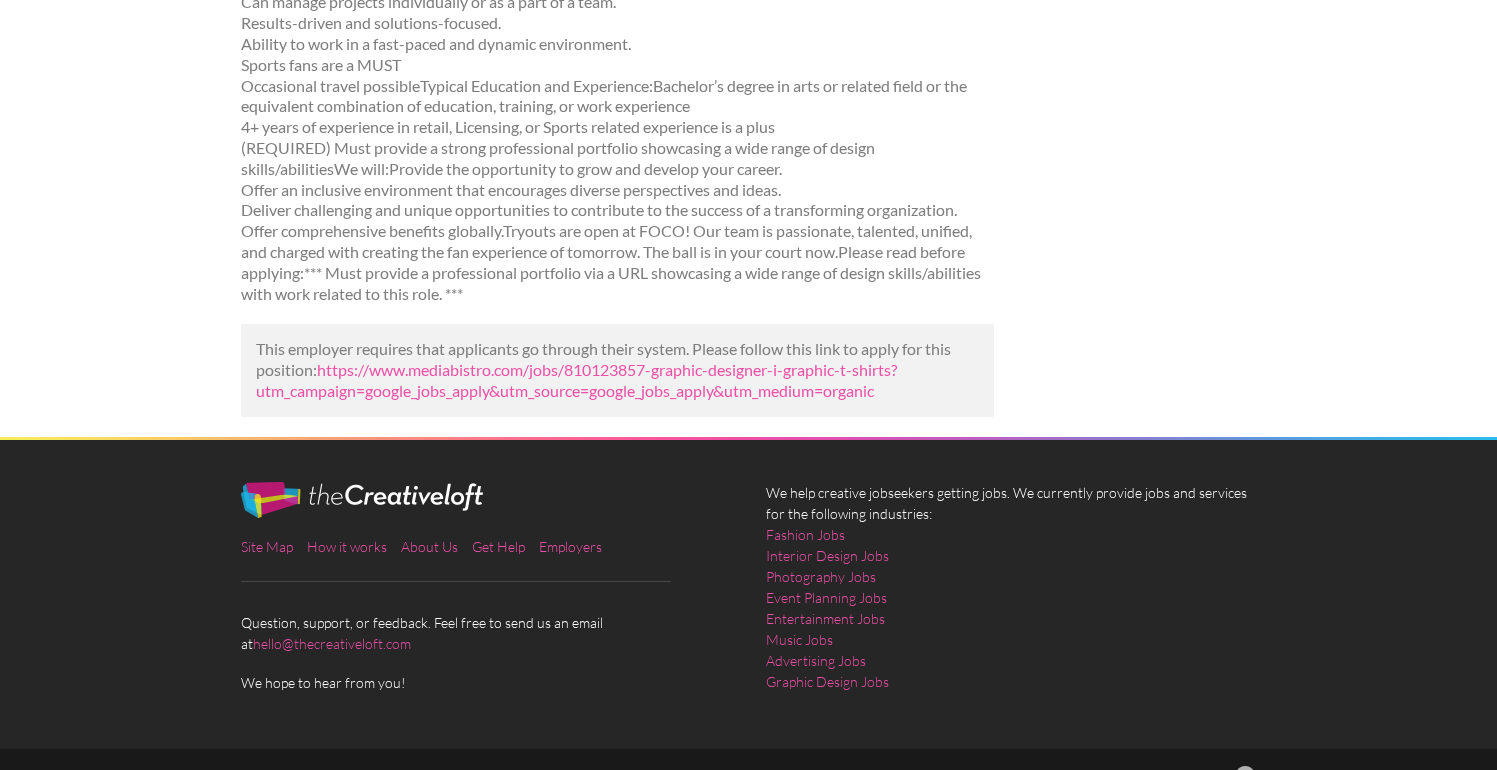 scroll, scrollTop: 1225, scrollLeft: 0, axis: vertical 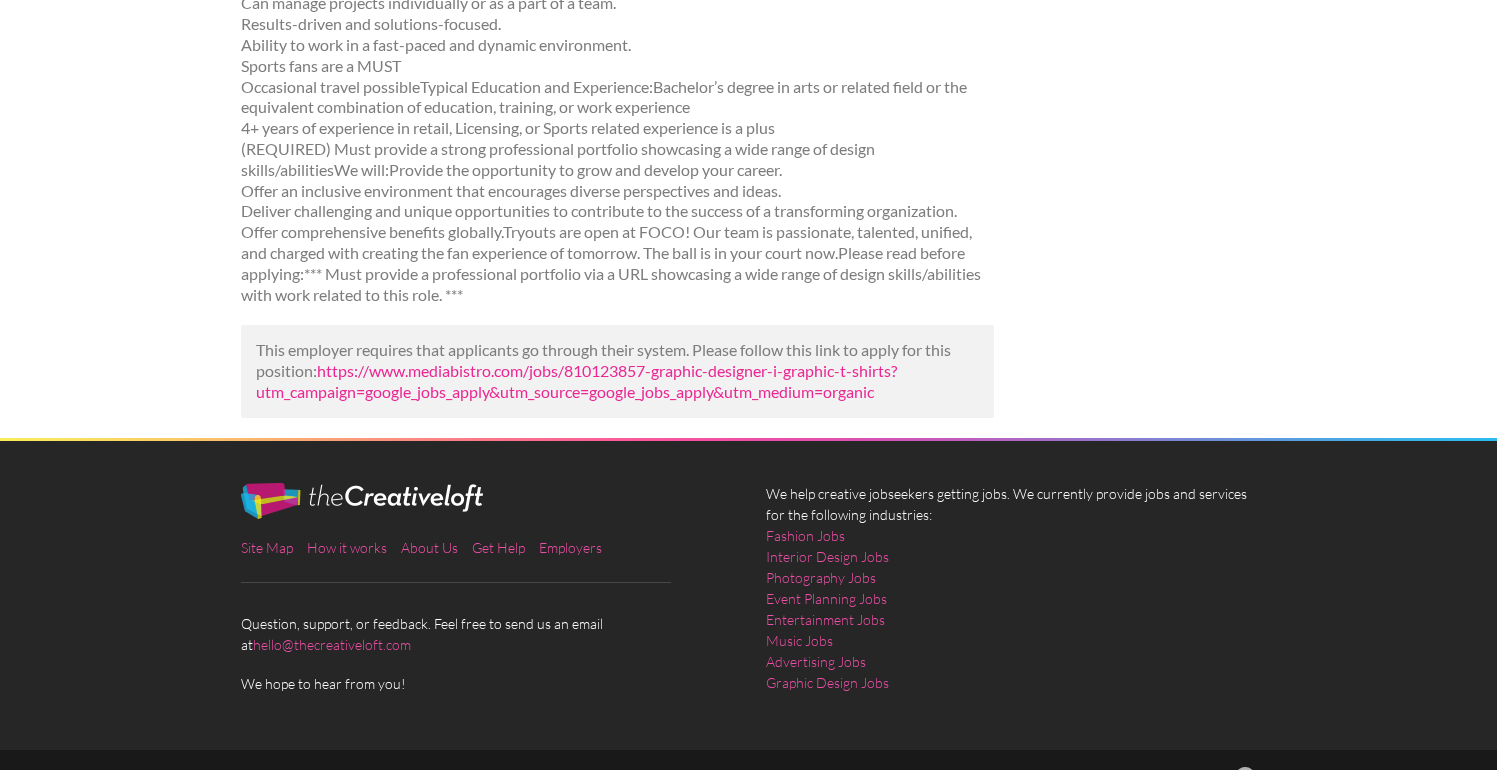 click on "https://www.mediabistro.com/jobs/810123857-graphic-designer-i-graphic-t-shirts?utm_campaign=google_jobs_apply&utm_source=google_jobs_apply&utm_medium=organic" at bounding box center [576, 381] 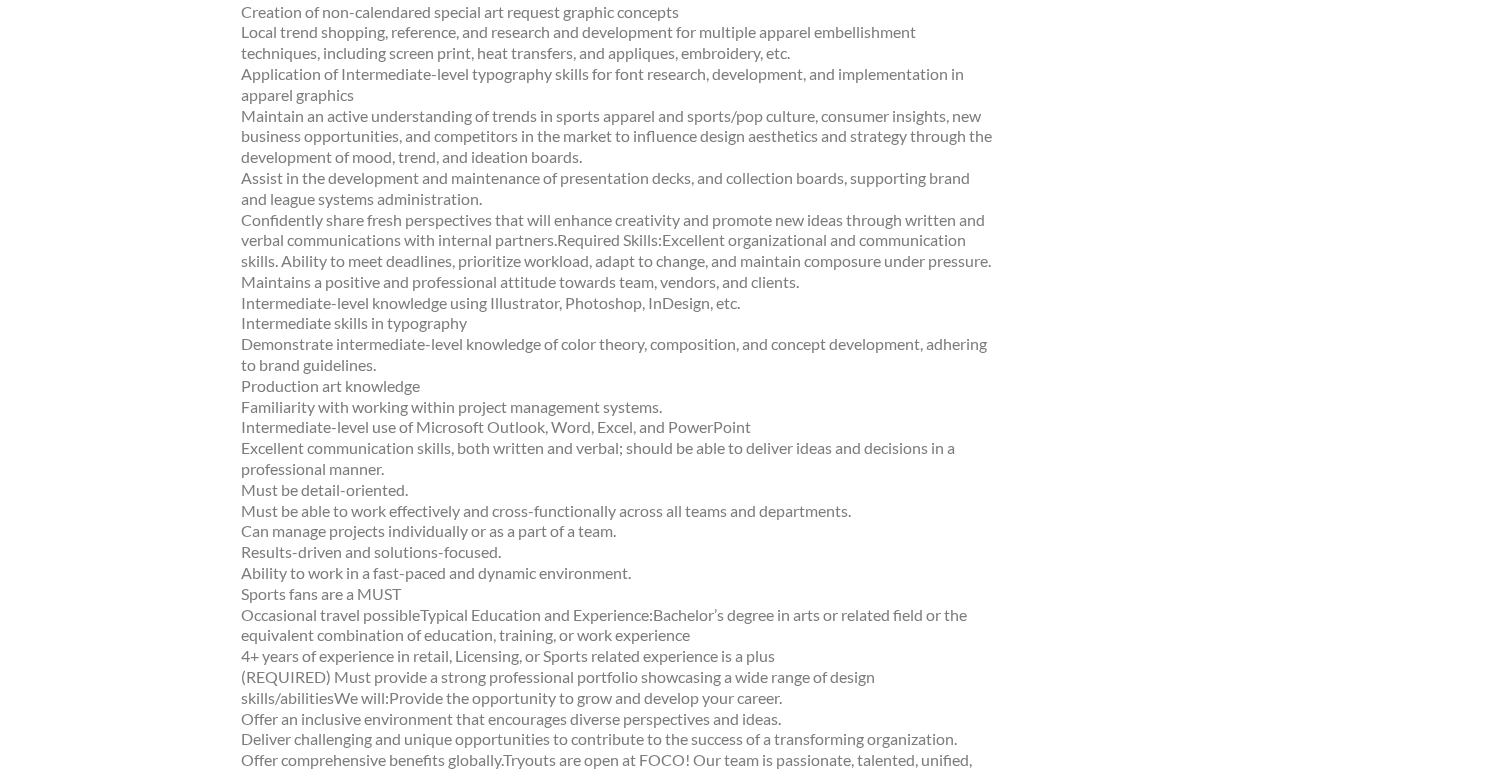scroll, scrollTop: 689, scrollLeft: 0, axis: vertical 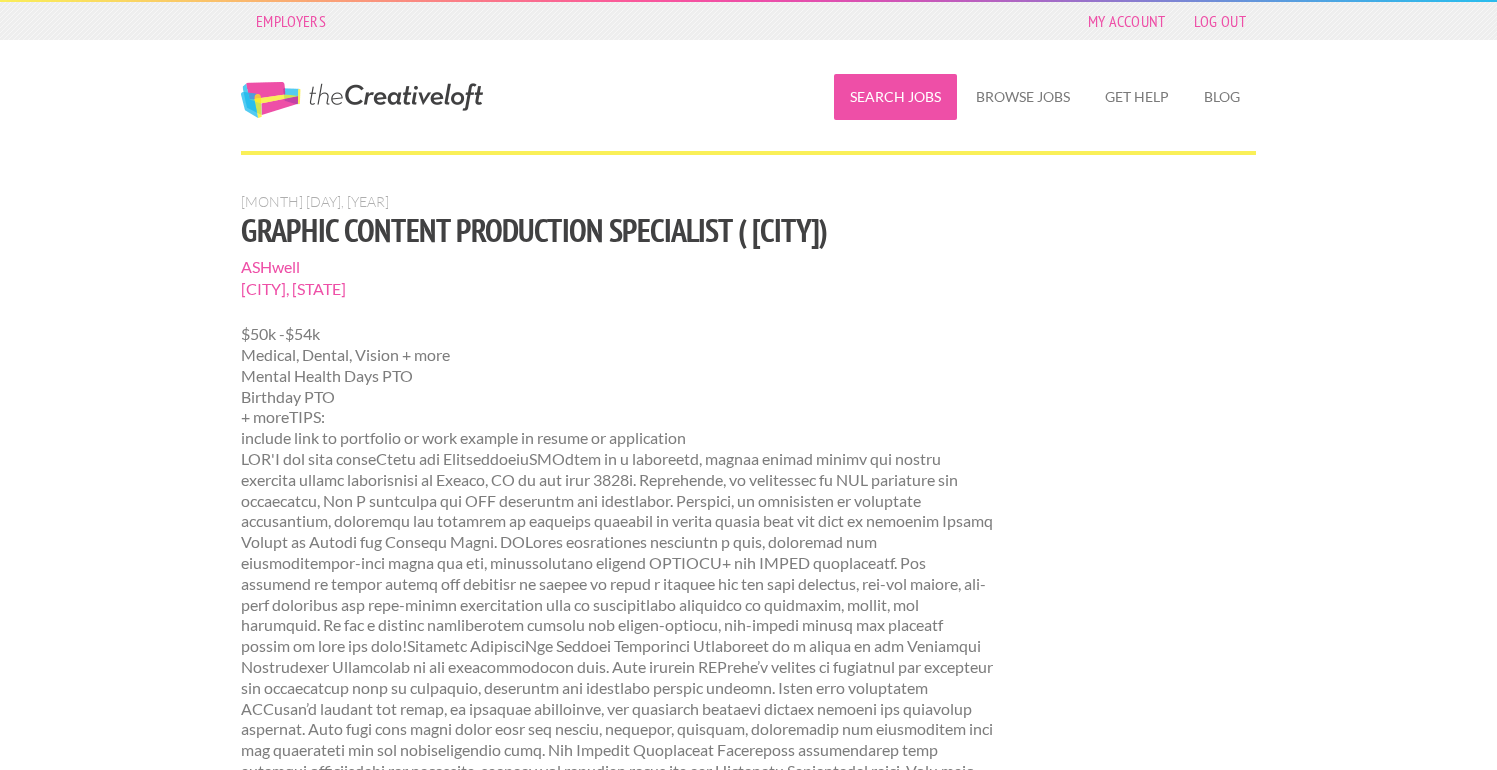 click on "Search Jobs" at bounding box center [895, 97] 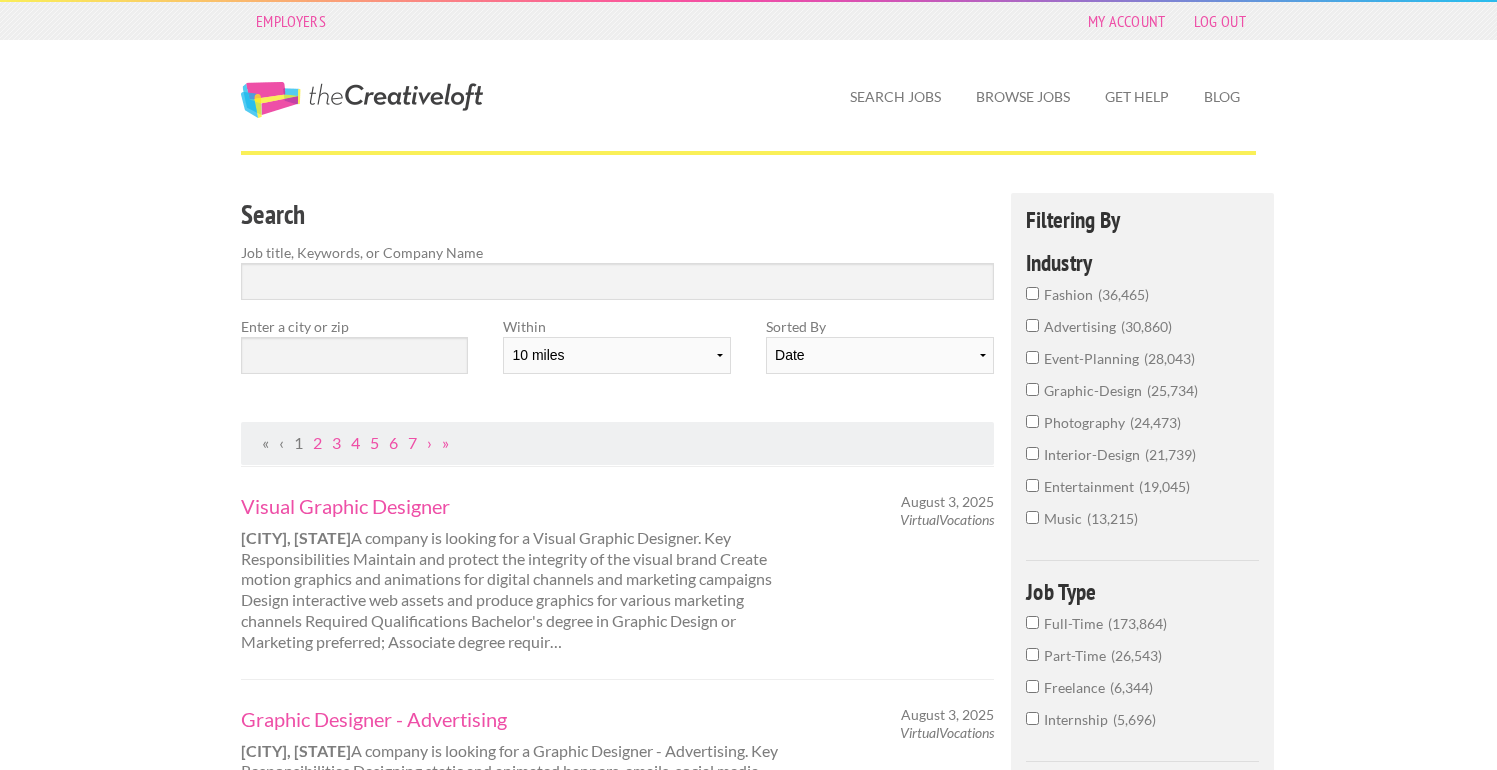 scroll, scrollTop: 0, scrollLeft: 0, axis: both 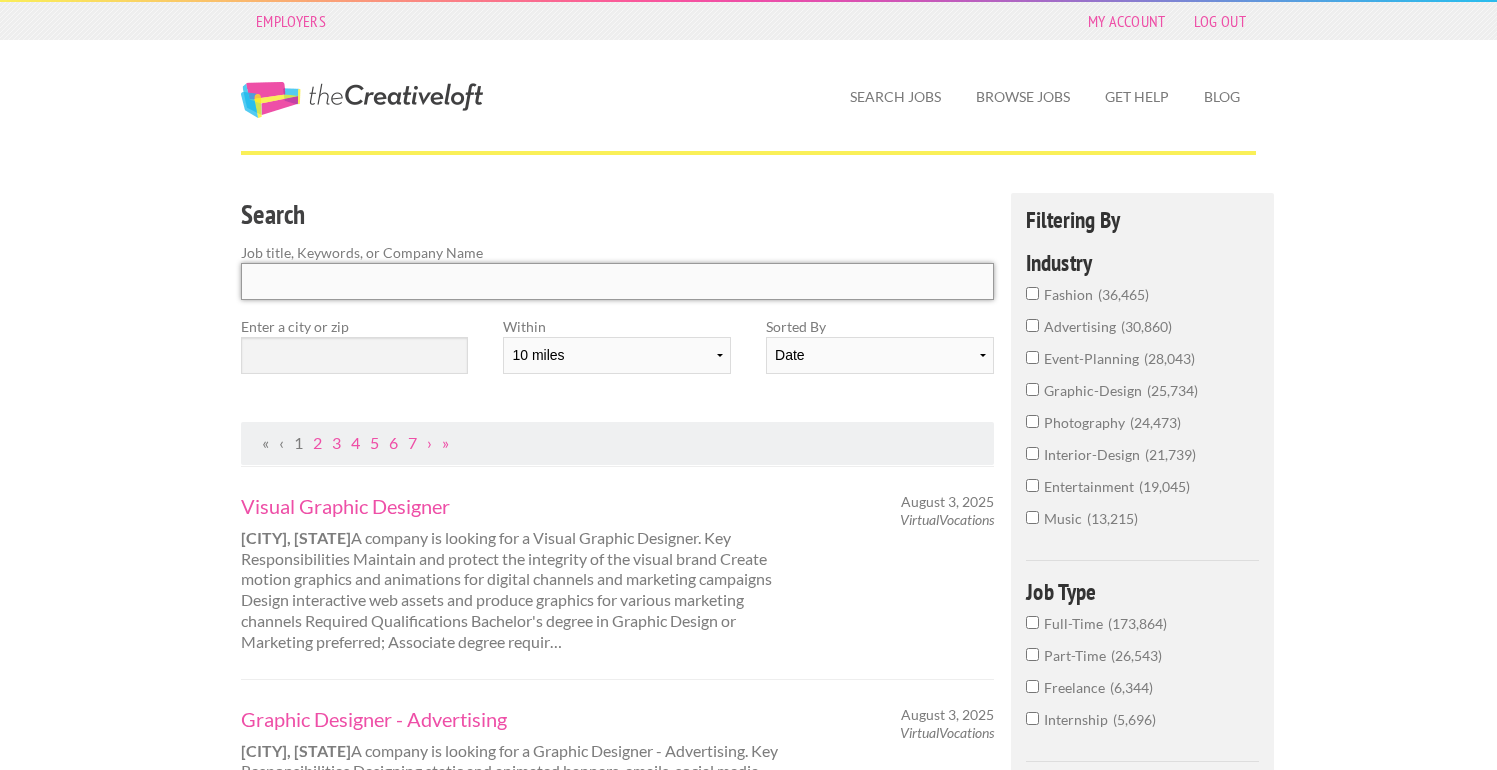 click at bounding box center (617, 281) 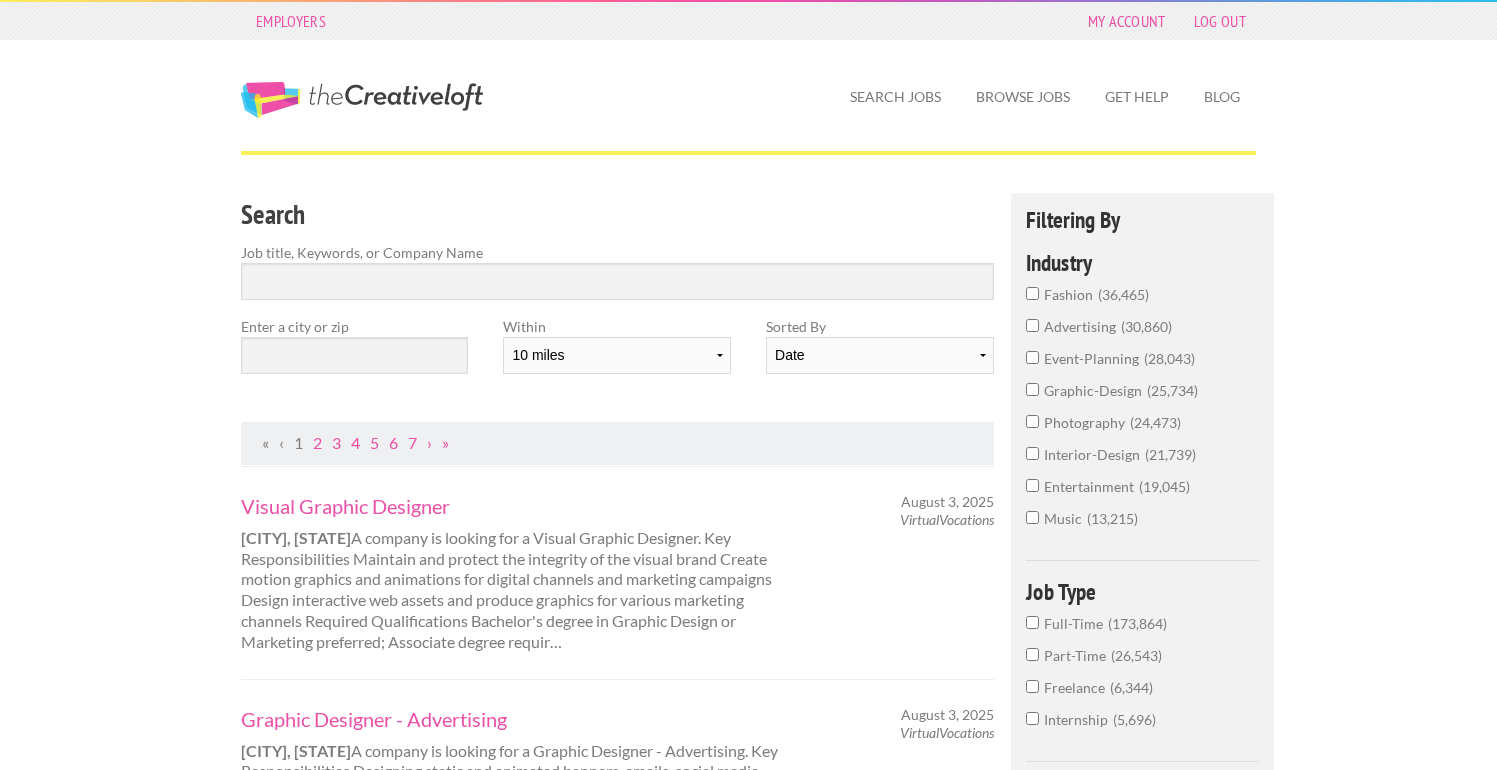 click on "Employers
My Account
Log Out
The Creative Loft
Search Jobs
Browse Jobs
Get Help
Blog
Search
Job title, Keywords, or Company Name
Enter a city or zip
«" at bounding box center [748, 1510] 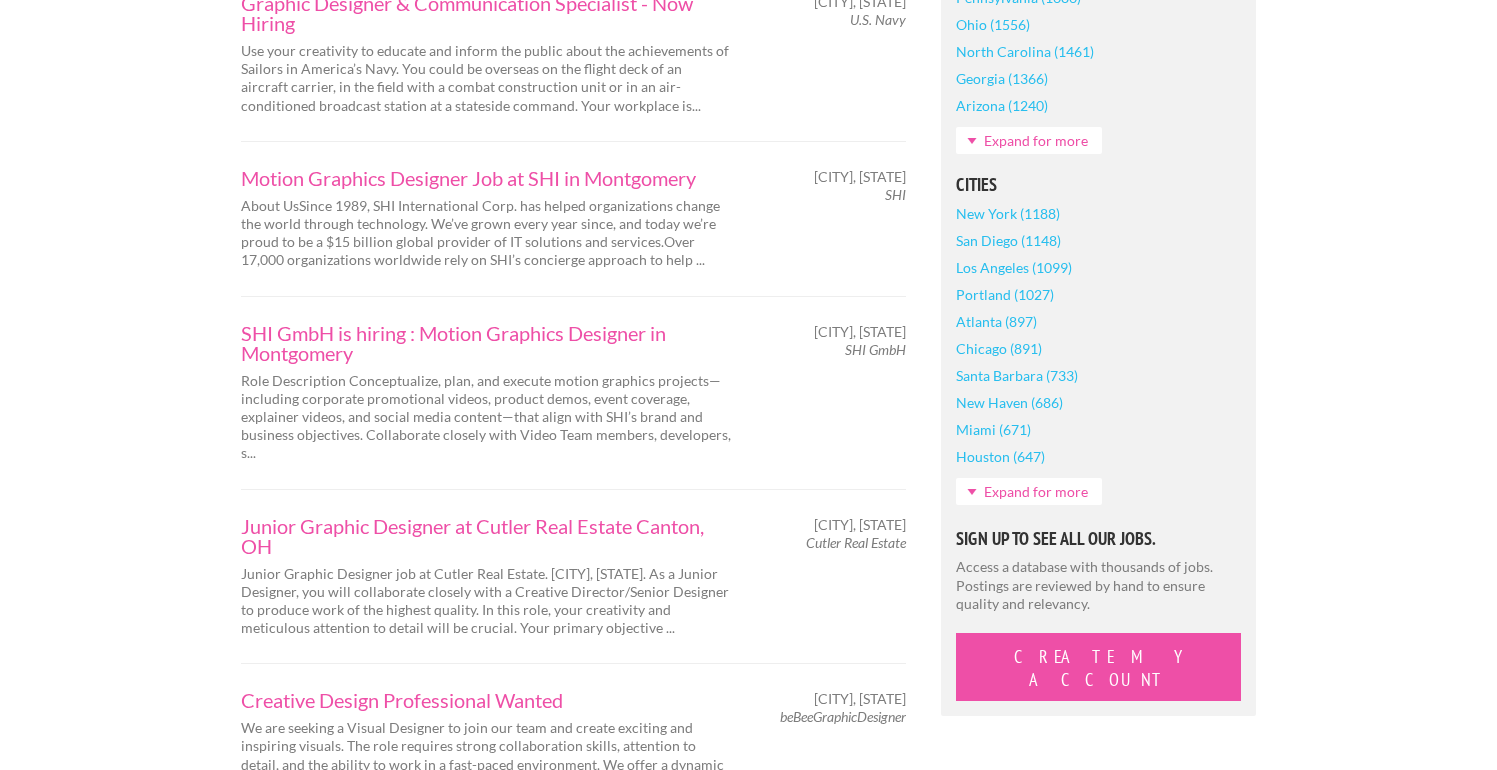 scroll, scrollTop: 1471, scrollLeft: 0, axis: vertical 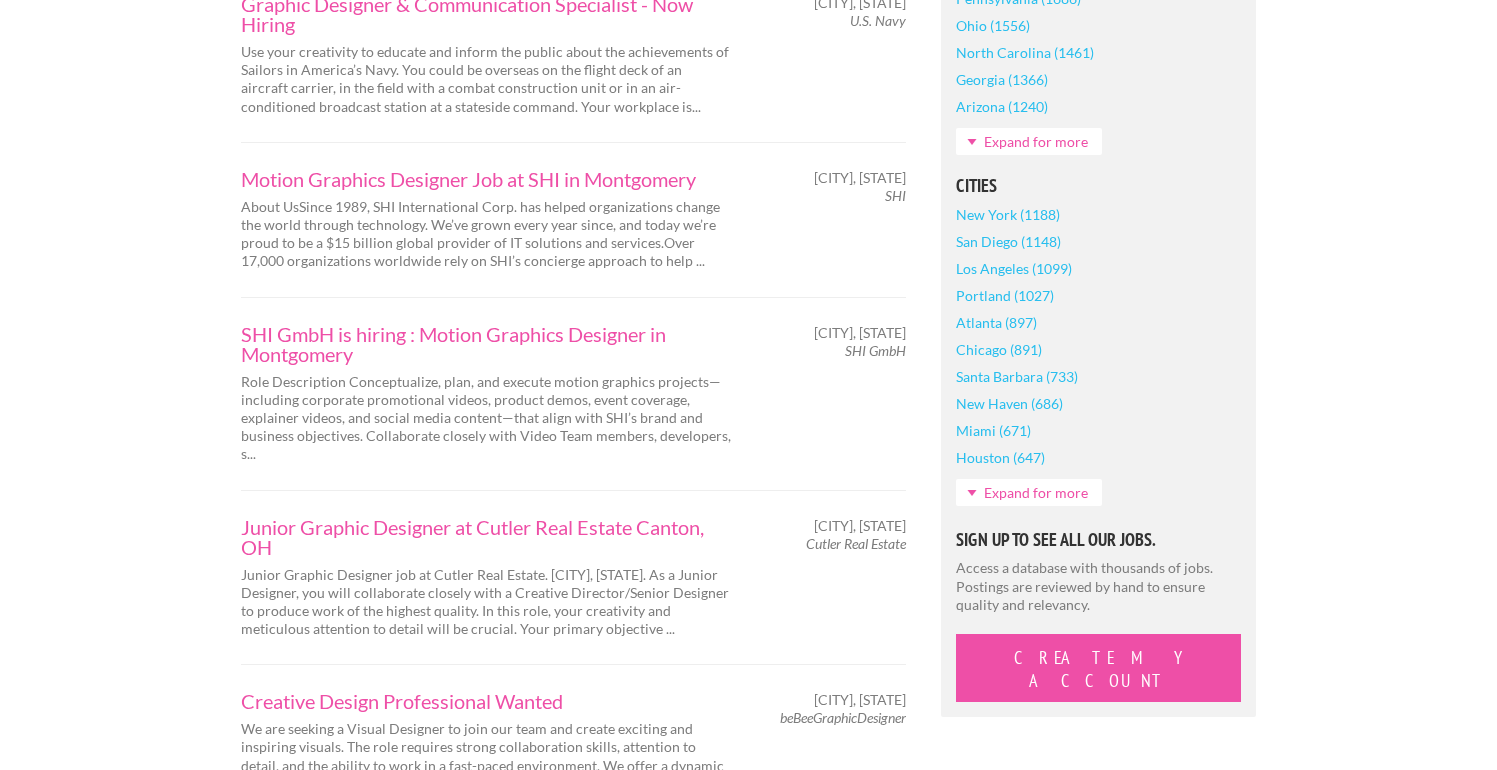 click on "Expand for more" at bounding box center [1029, 492] 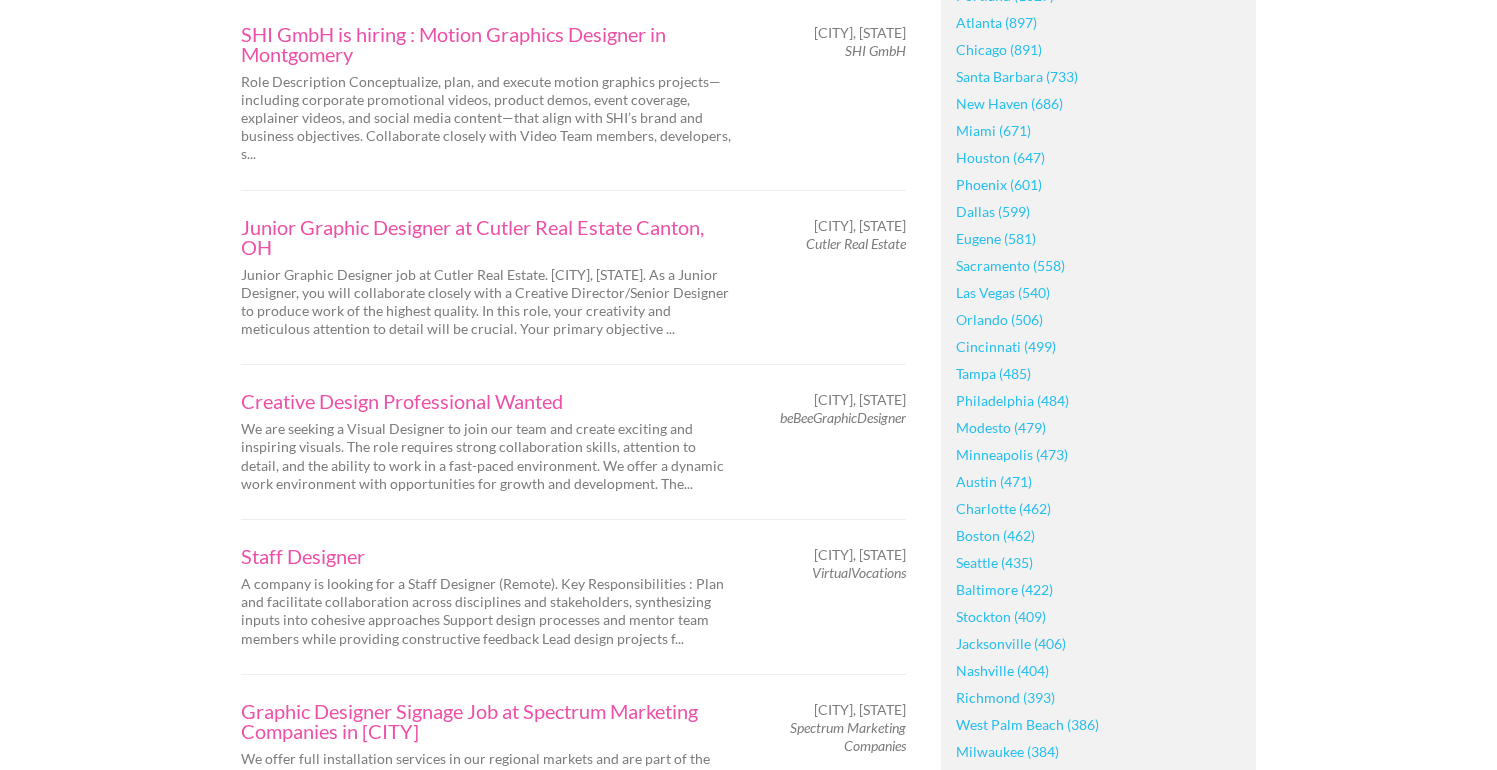 scroll, scrollTop: 1769, scrollLeft: 0, axis: vertical 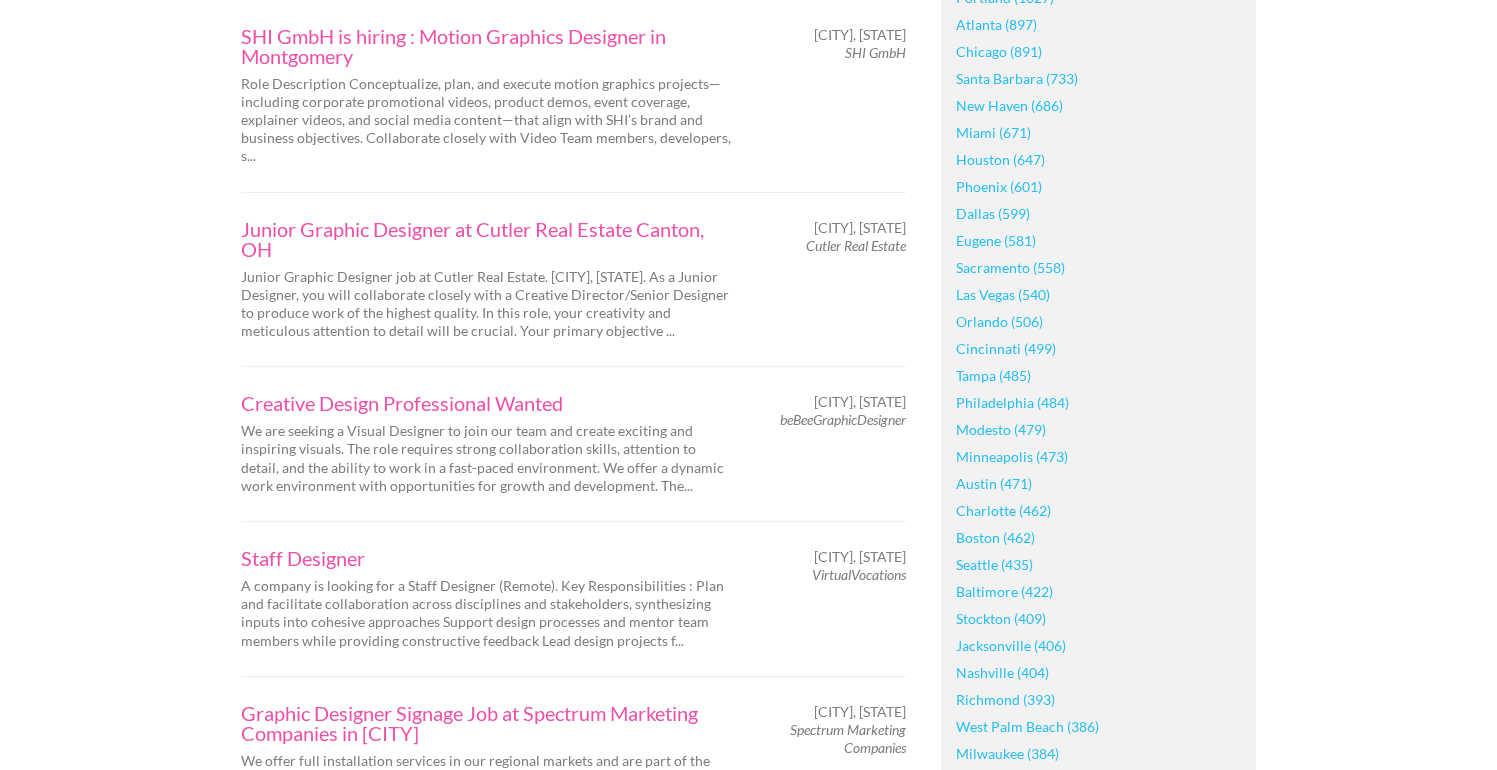 click on "Austin (471)" at bounding box center (994, 483) 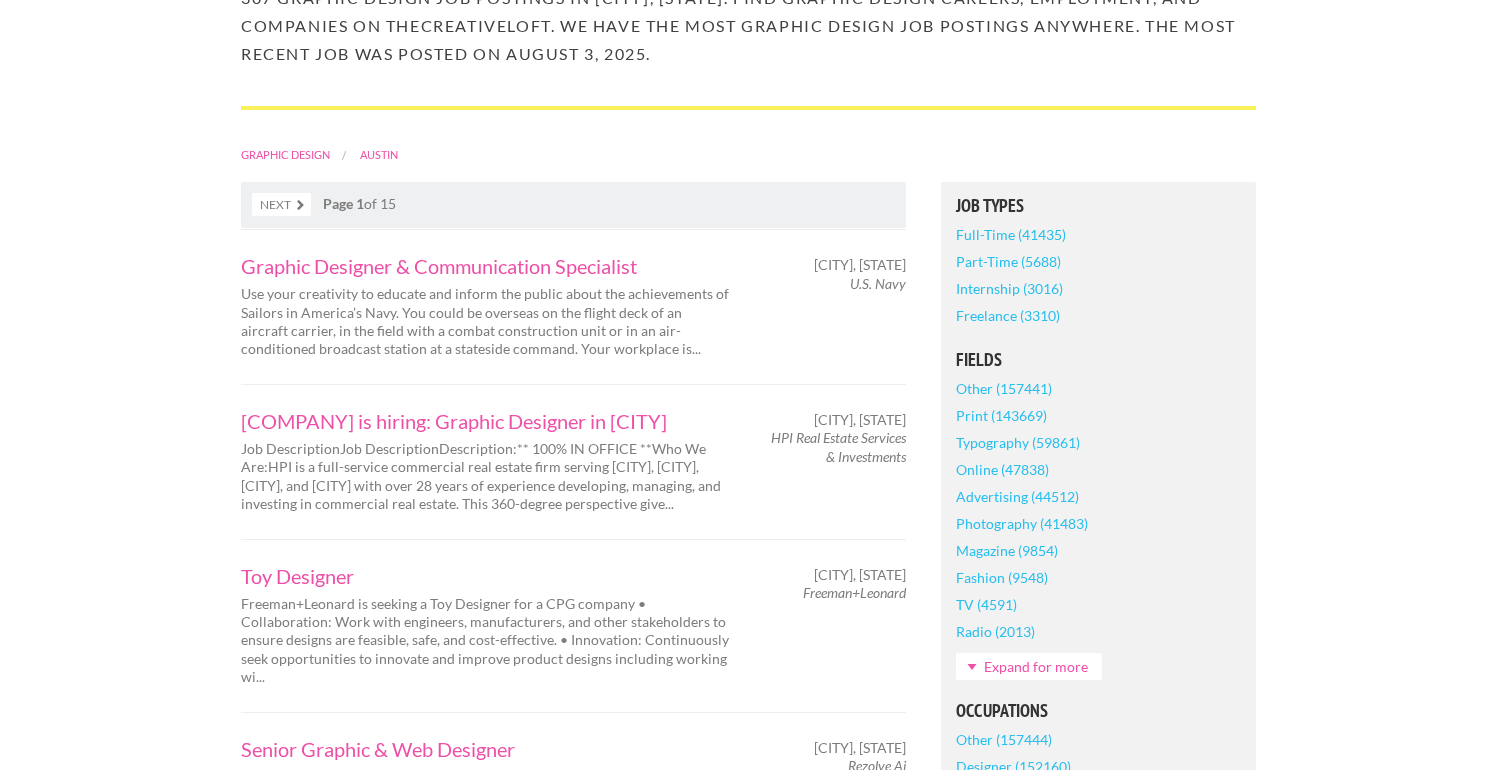 scroll, scrollTop: 0, scrollLeft: 0, axis: both 